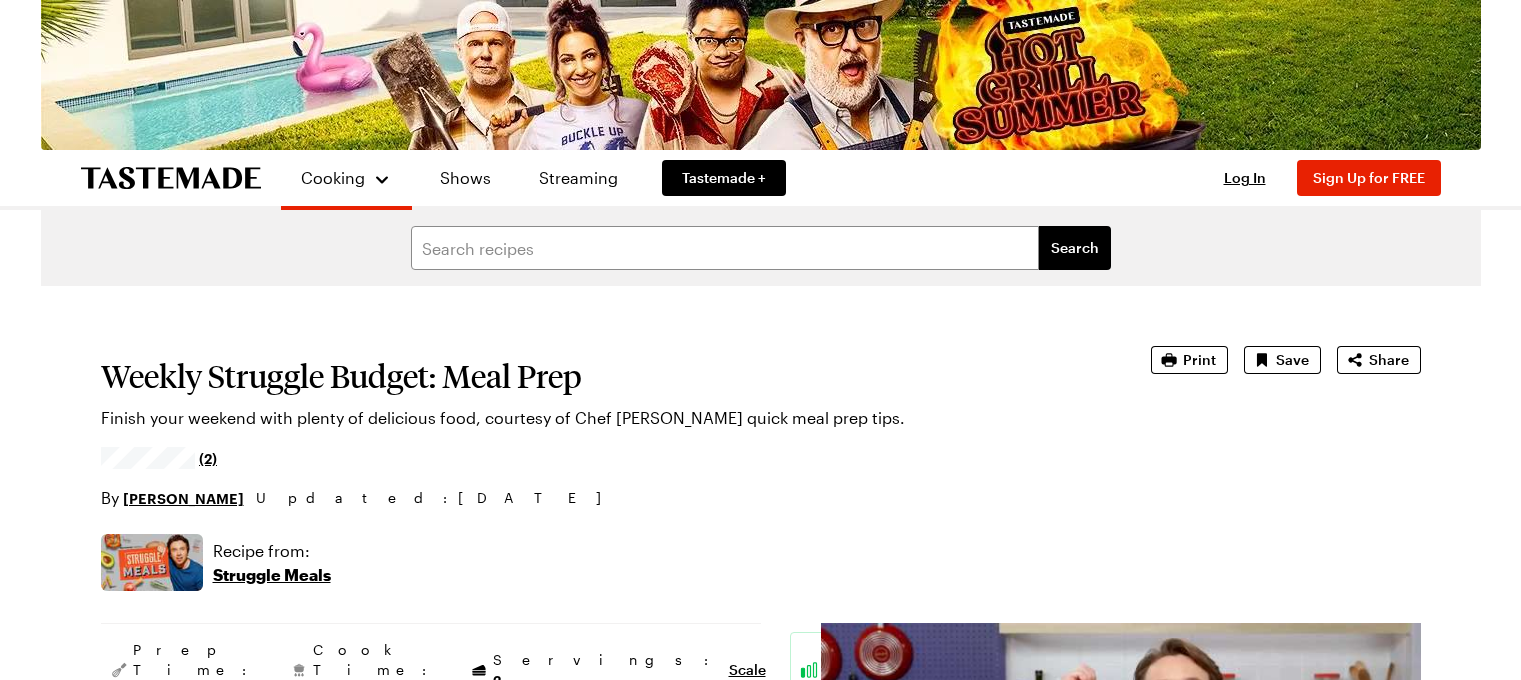 scroll, scrollTop: 0, scrollLeft: 0, axis: both 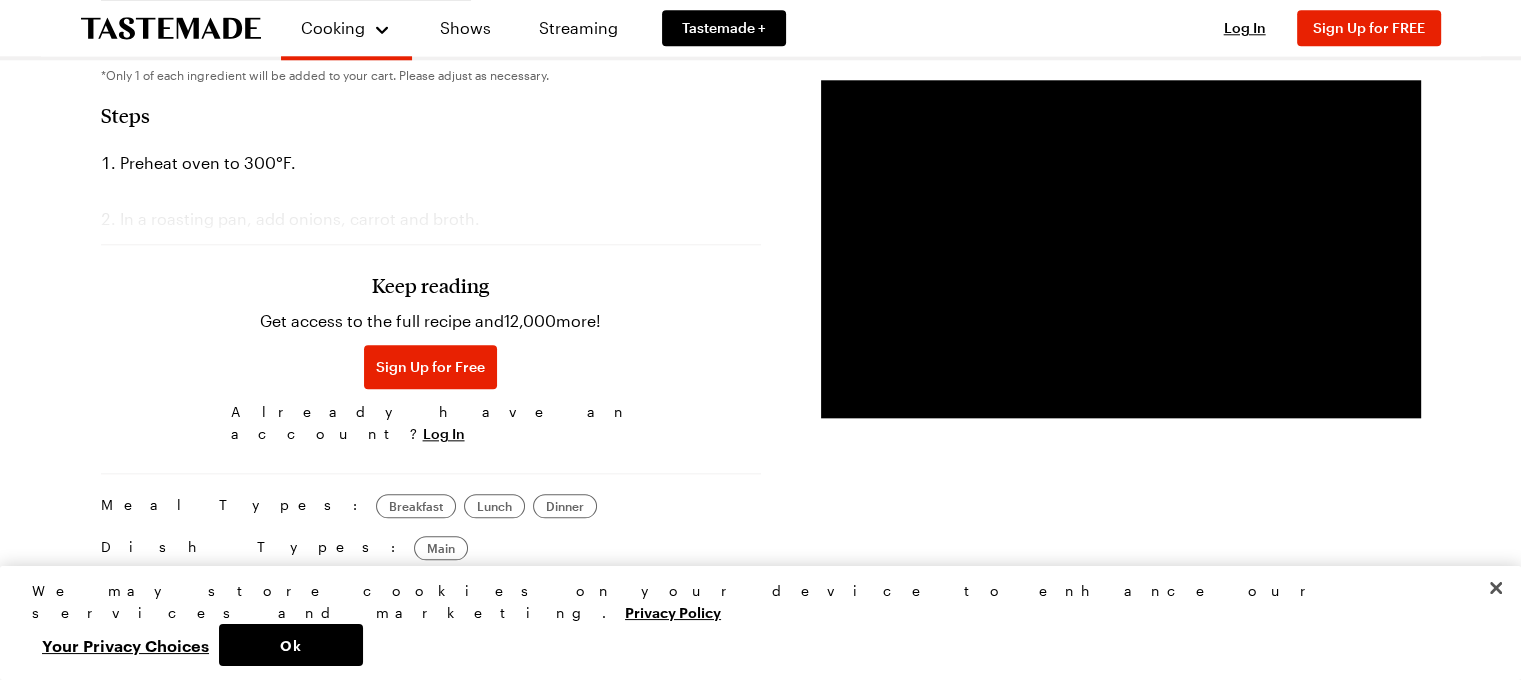 click on "Keep reading" at bounding box center (430, 285) 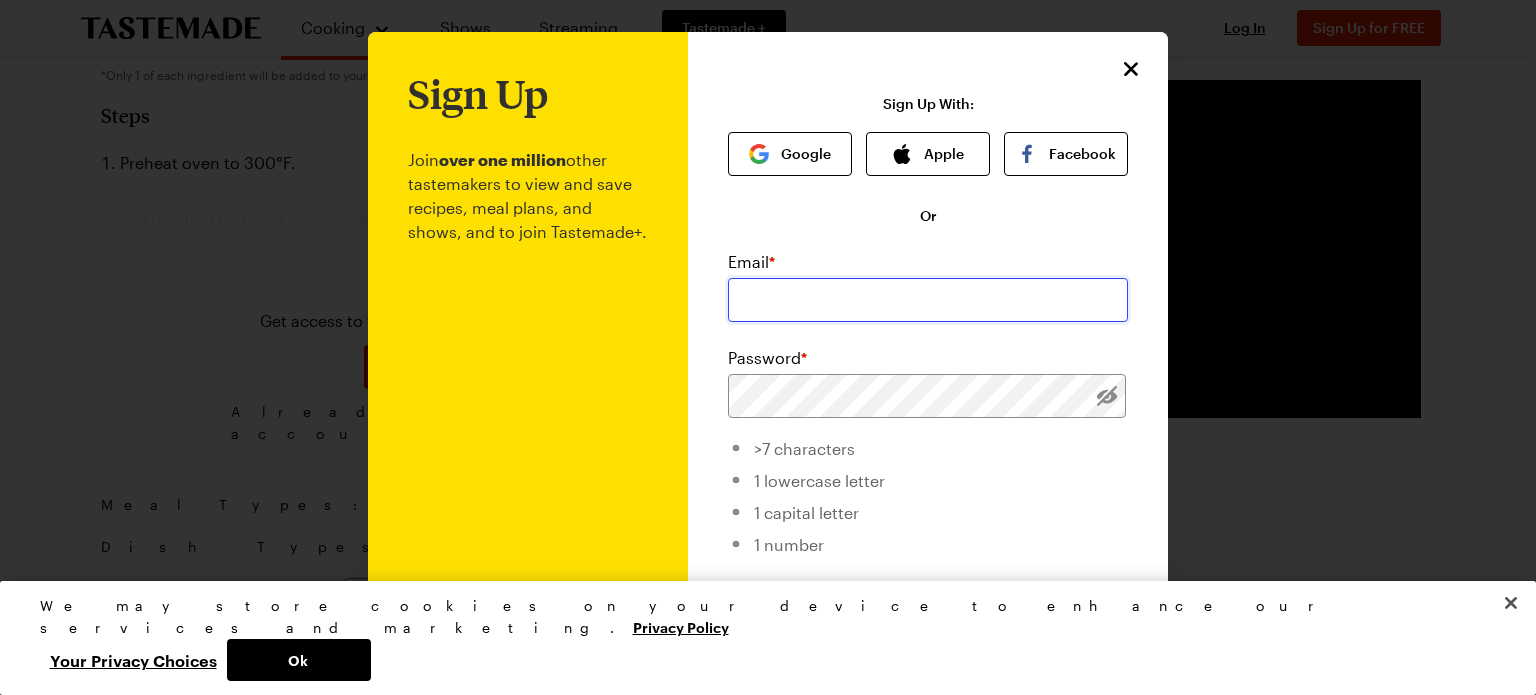 click at bounding box center [928, 300] 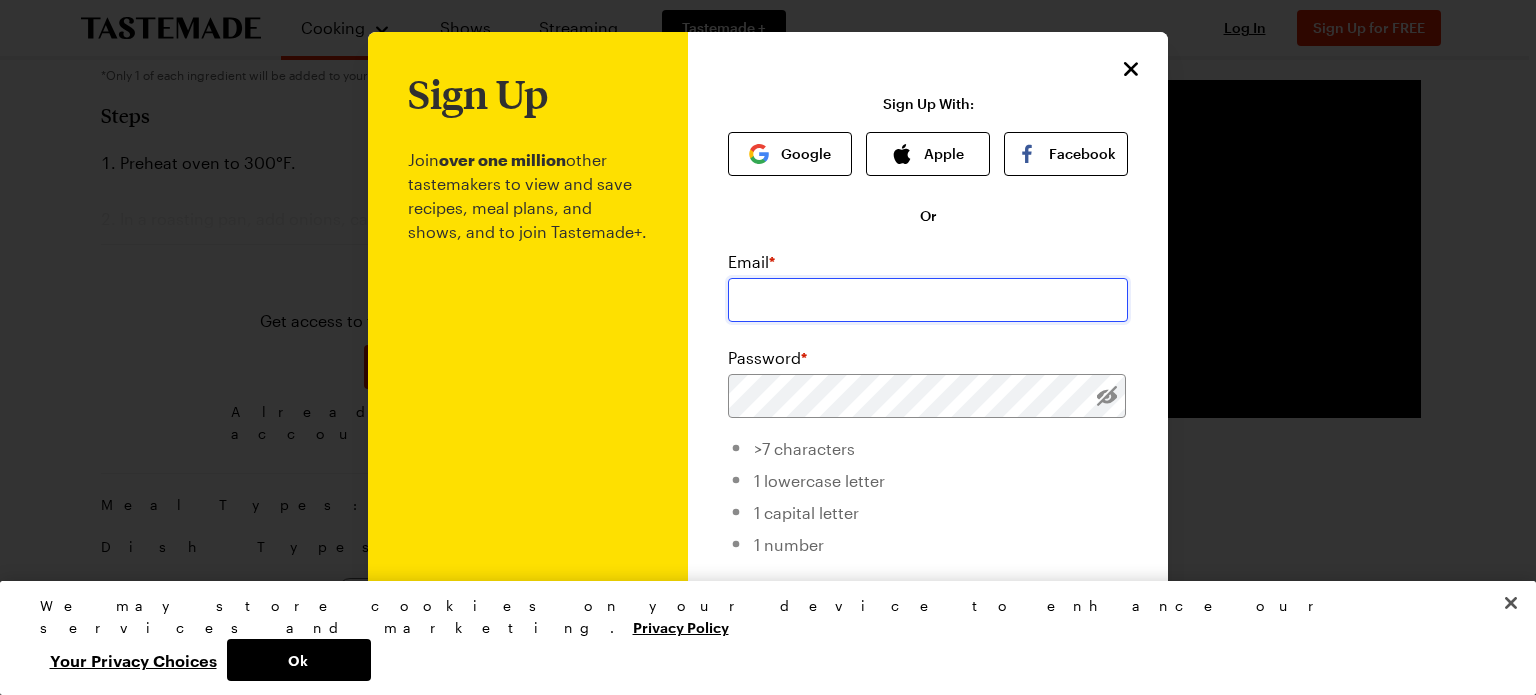 click at bounding box center (928, 300) 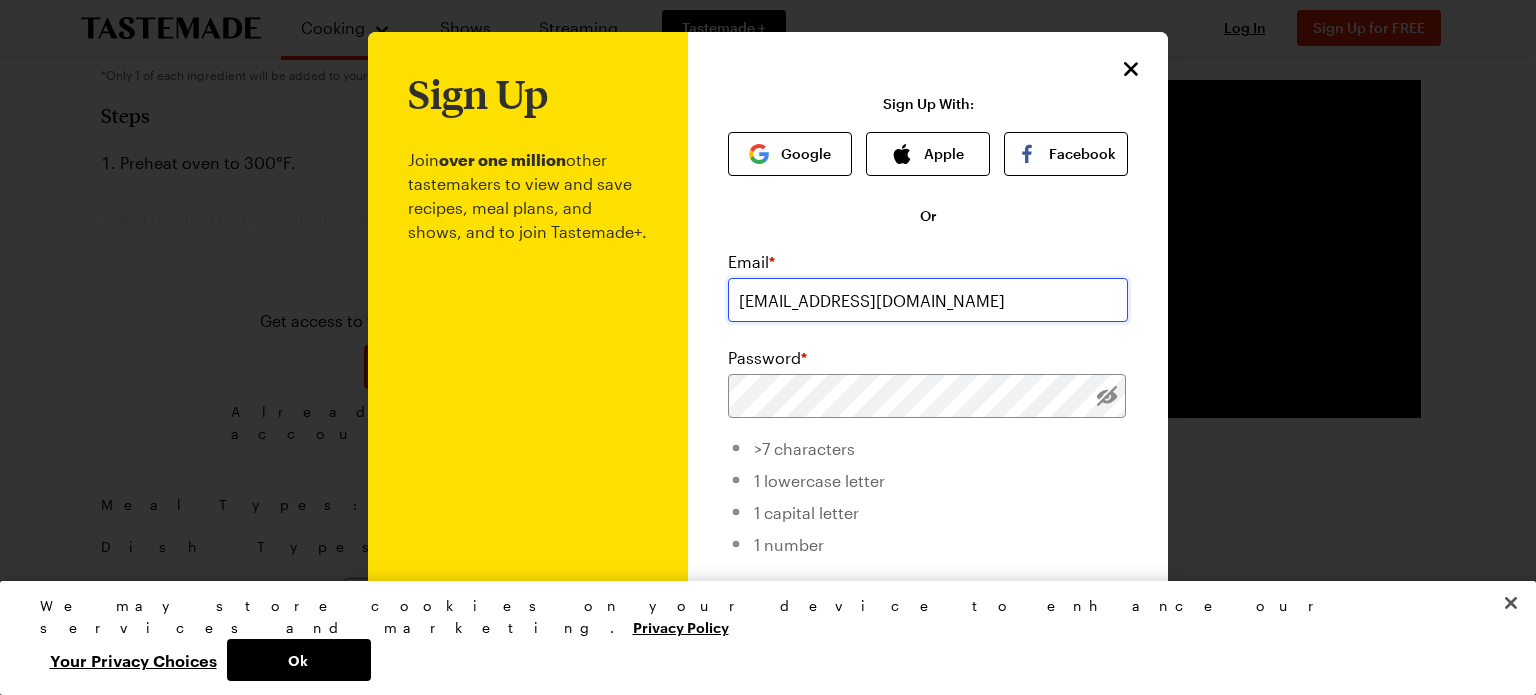 type on "[EMAIL_ADDRESS][DOMAIN_NAME]" 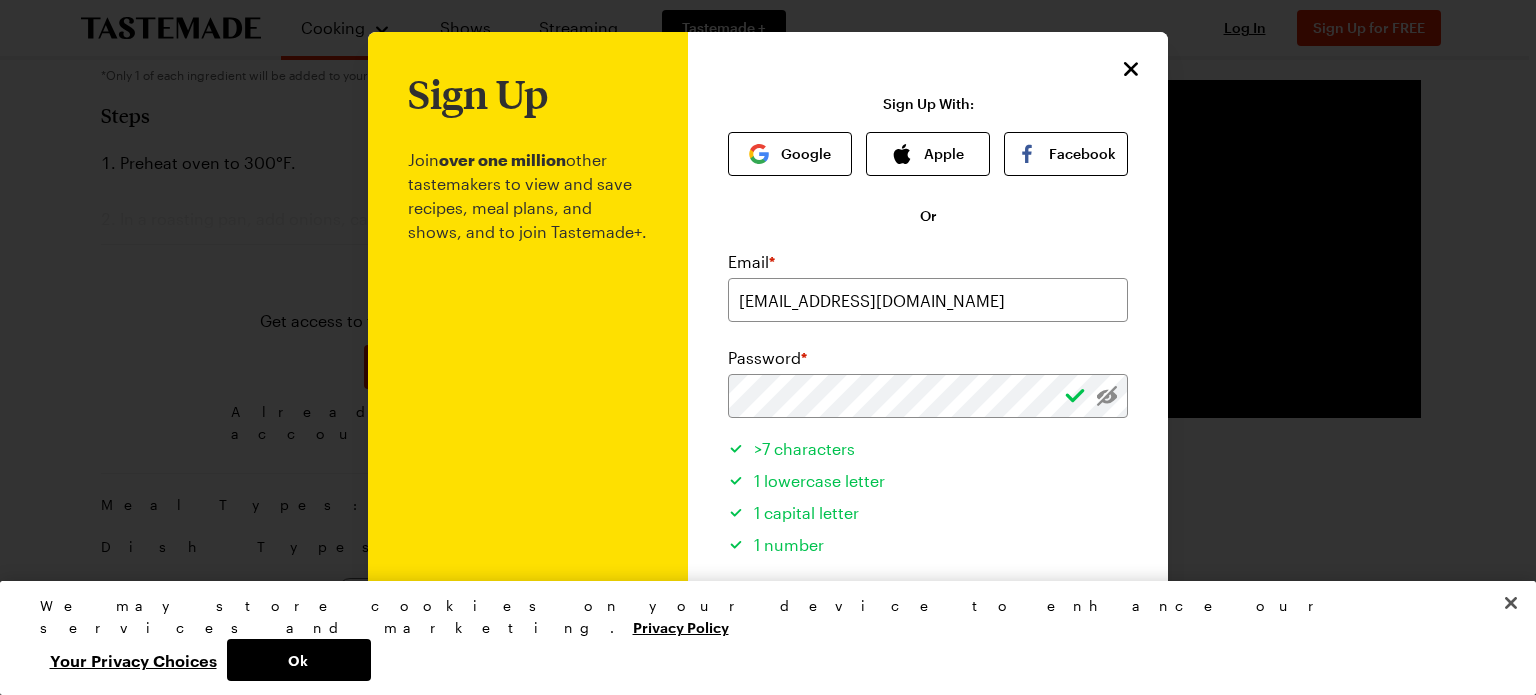 click on "Password  *" at bounding box center [928, 358] 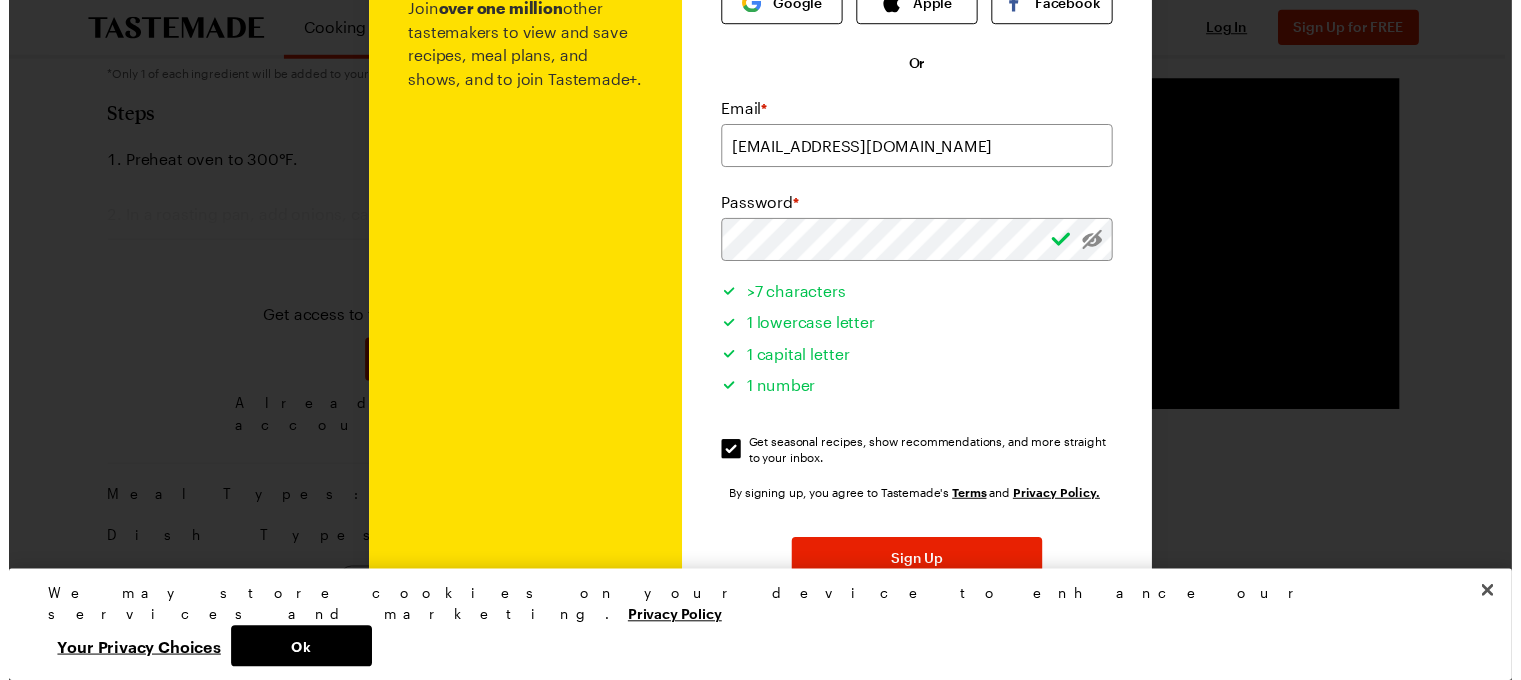 scroll, scrollTop: 152, scrollLeft: 0, axis: vertical 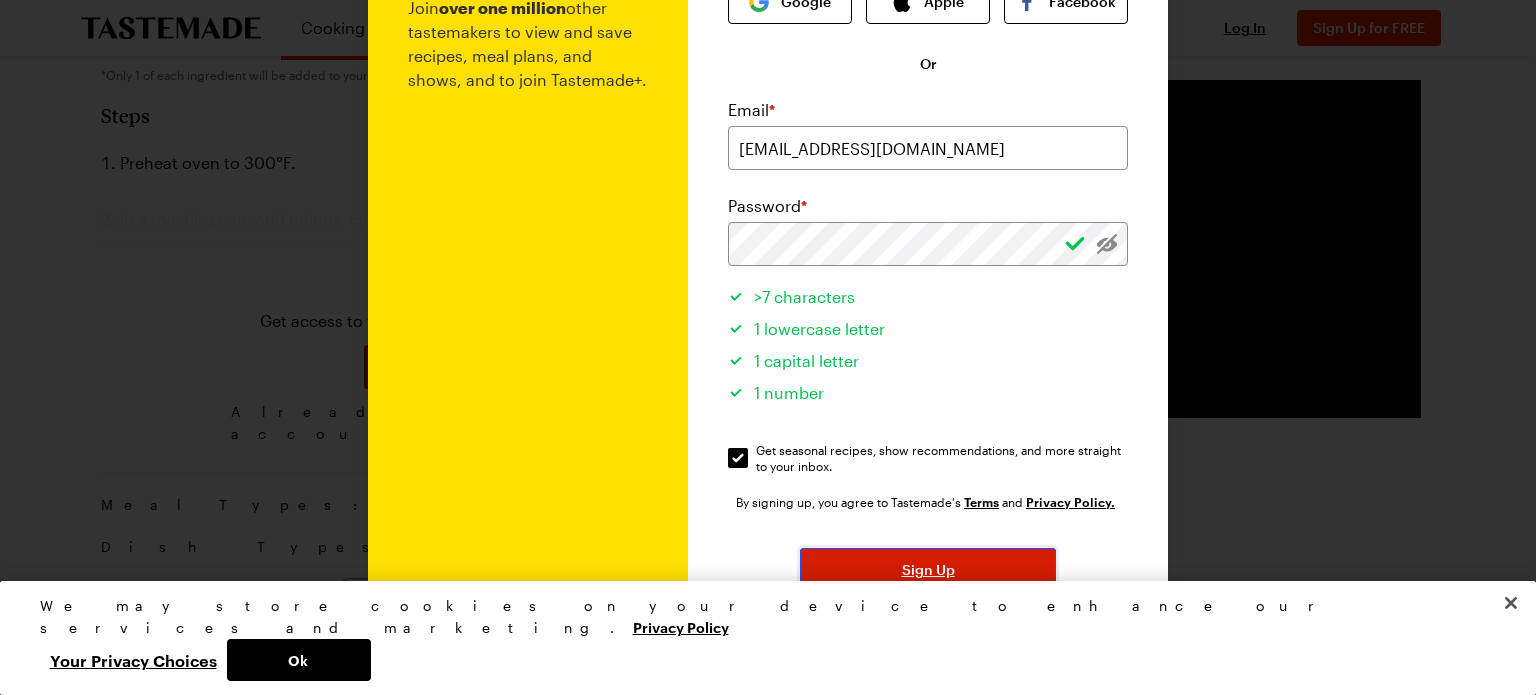 click on "Sign Up" at bounding box center [928, 570] 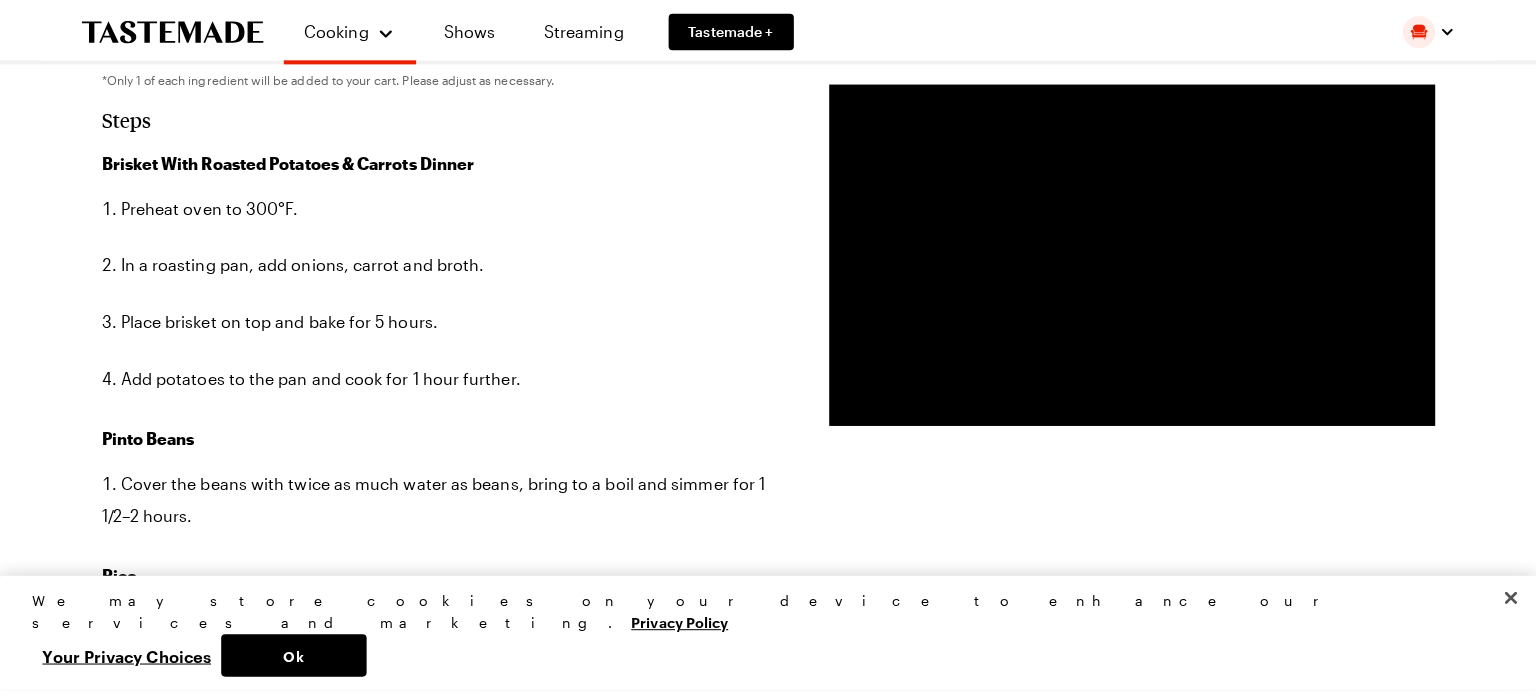 scroll, scrollTop: 0, scrollLeft: 0, axis: both 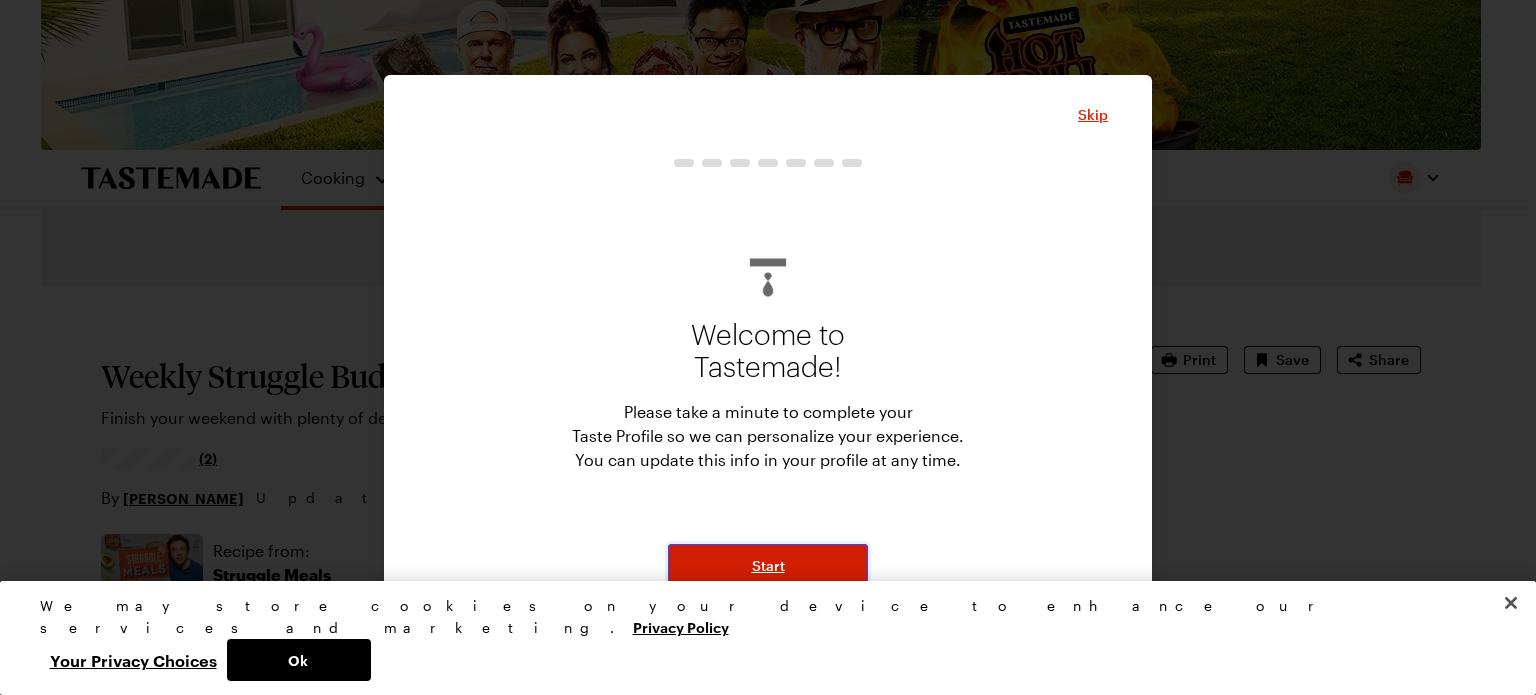 click on "Start" at bounding box center (768, 566) 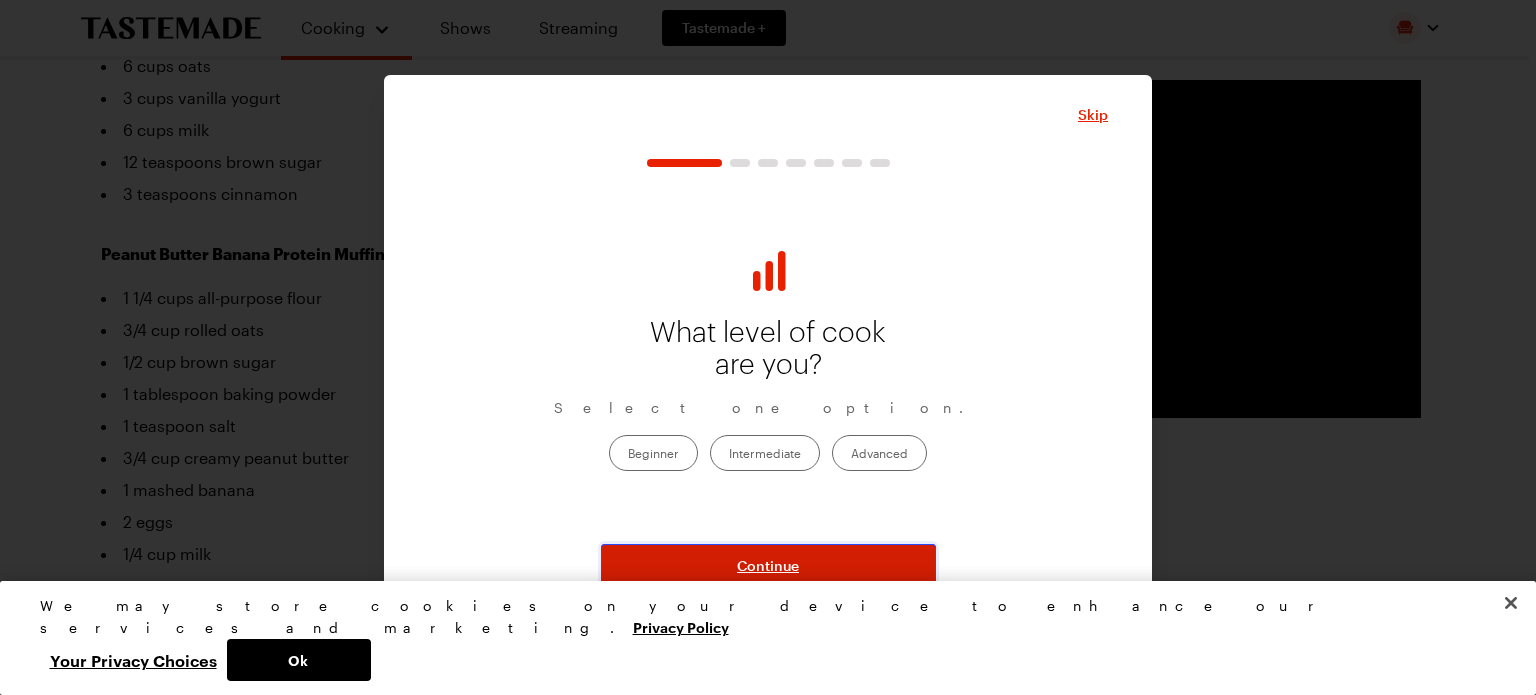 scroll, scrollTop: 1900, scrollLeft: 0, axis: vertical 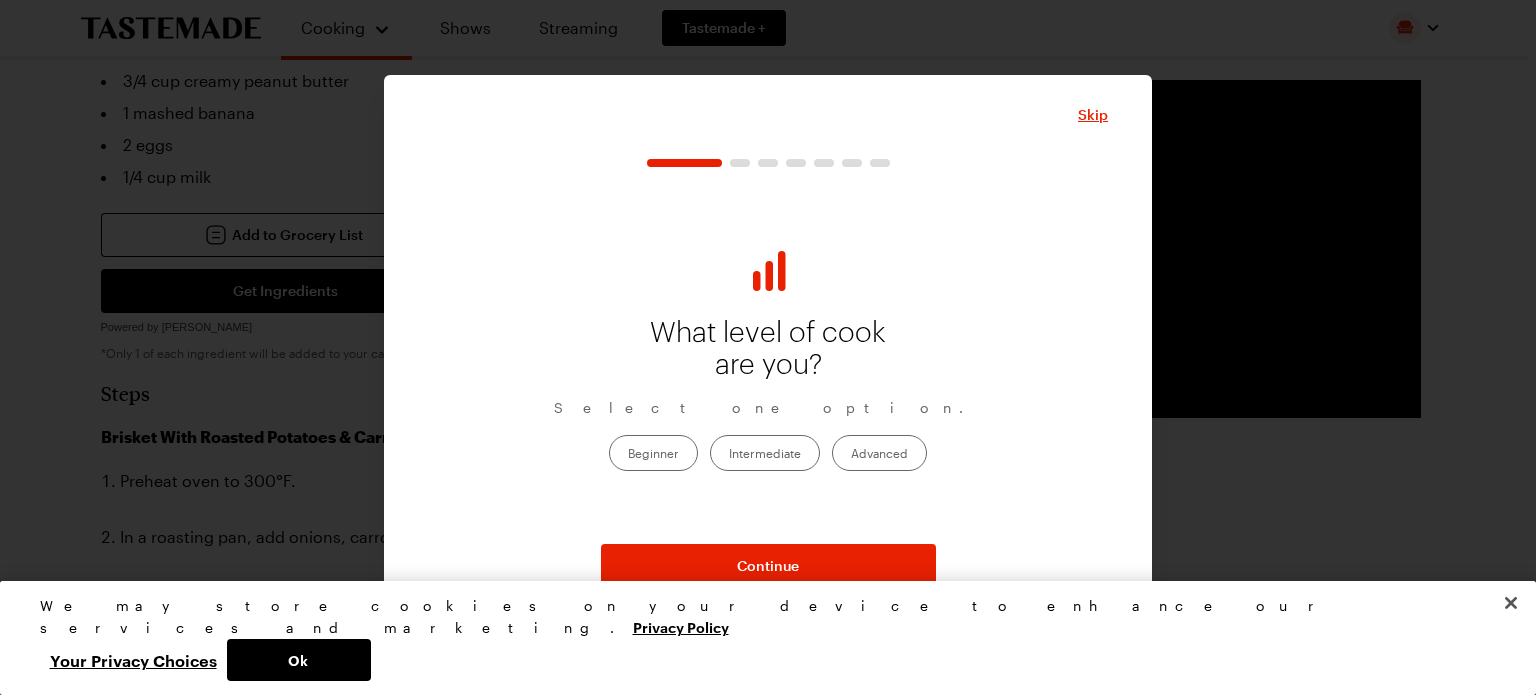 click on "Intermediate" at bounding box center (765, 453) 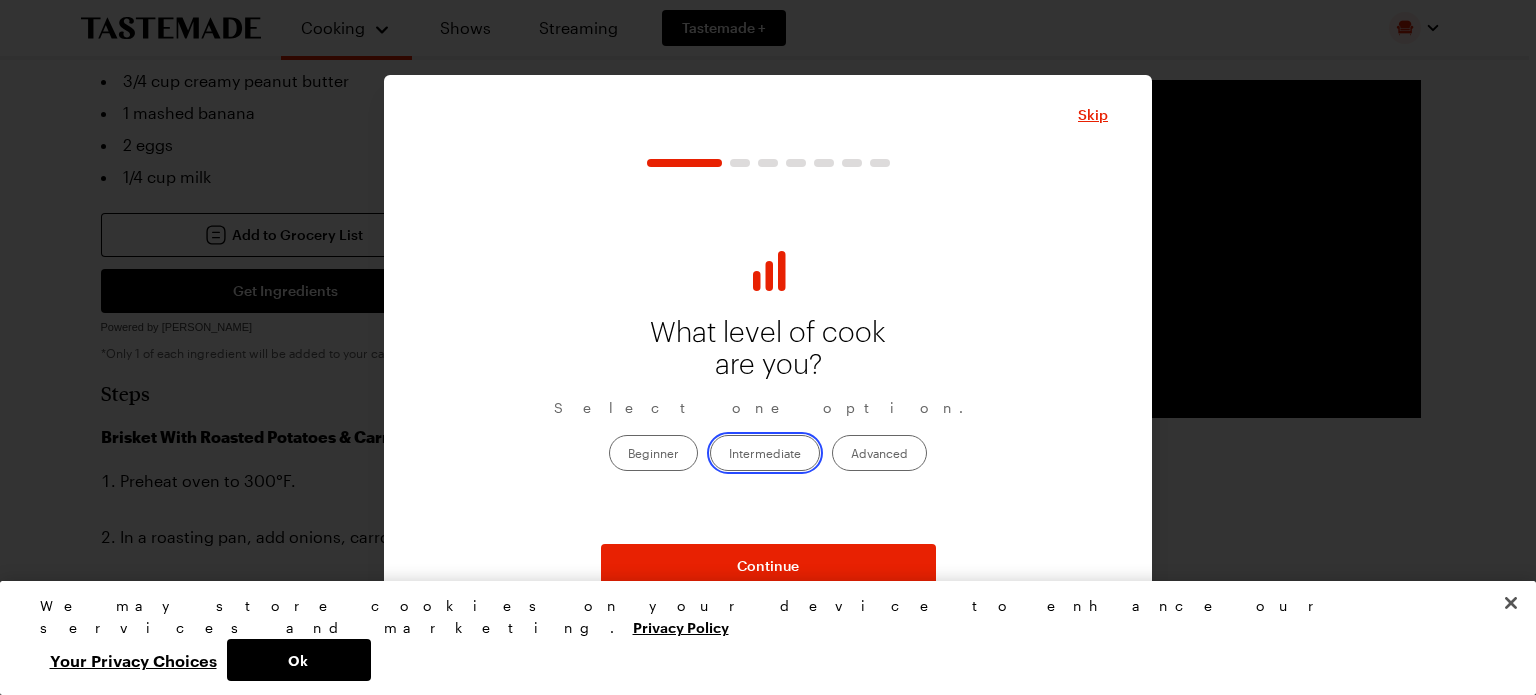 click on "Intermediate" at bounding box center [729, 454] 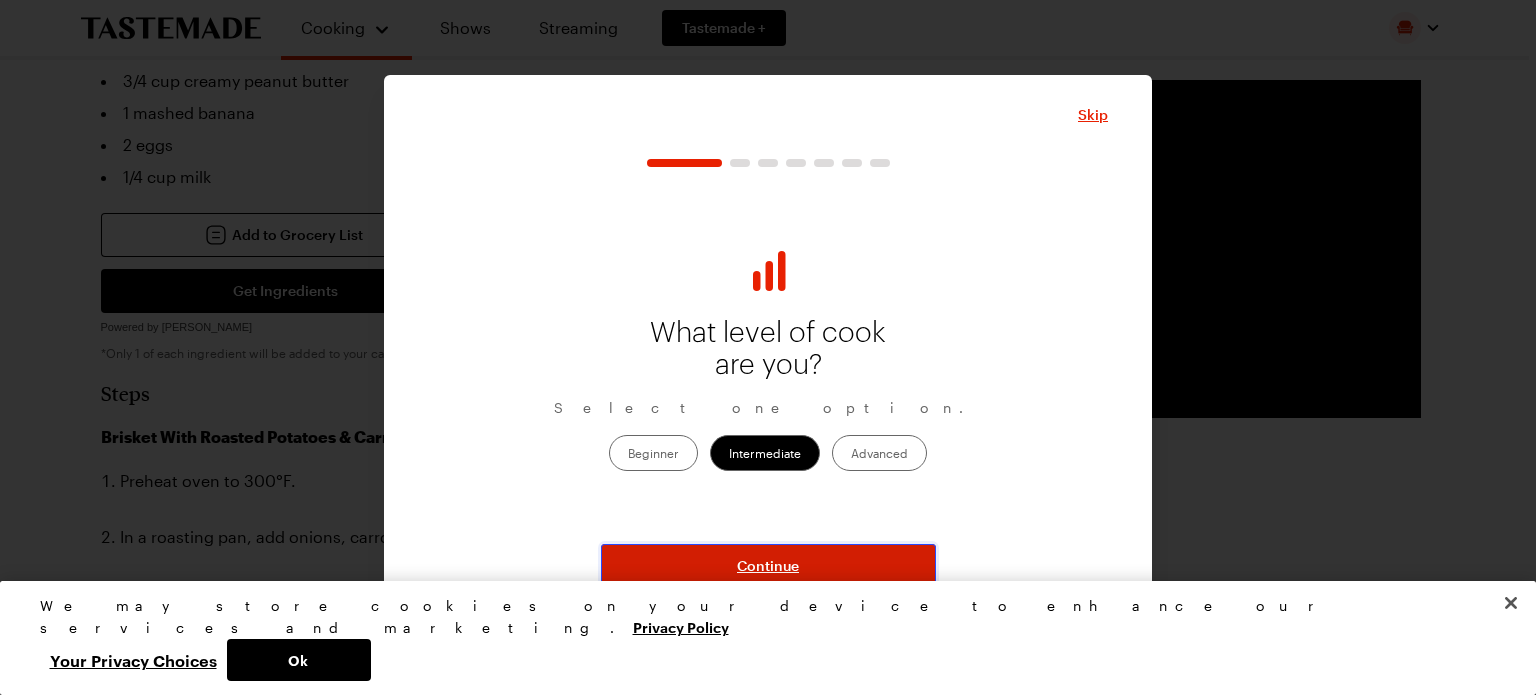 click on "Continue" at bounding box center (768, 566) 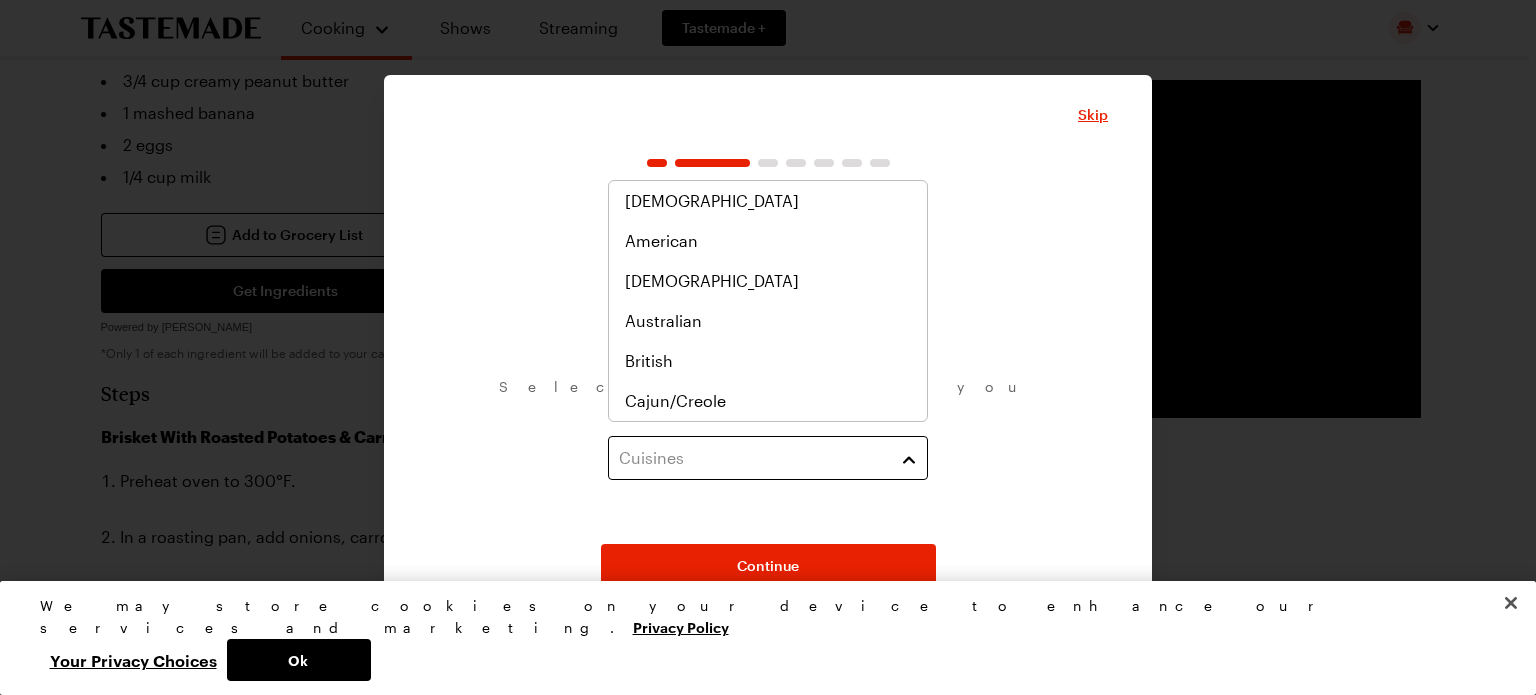 click on "Cuisines" at bounding box center [768, 458] 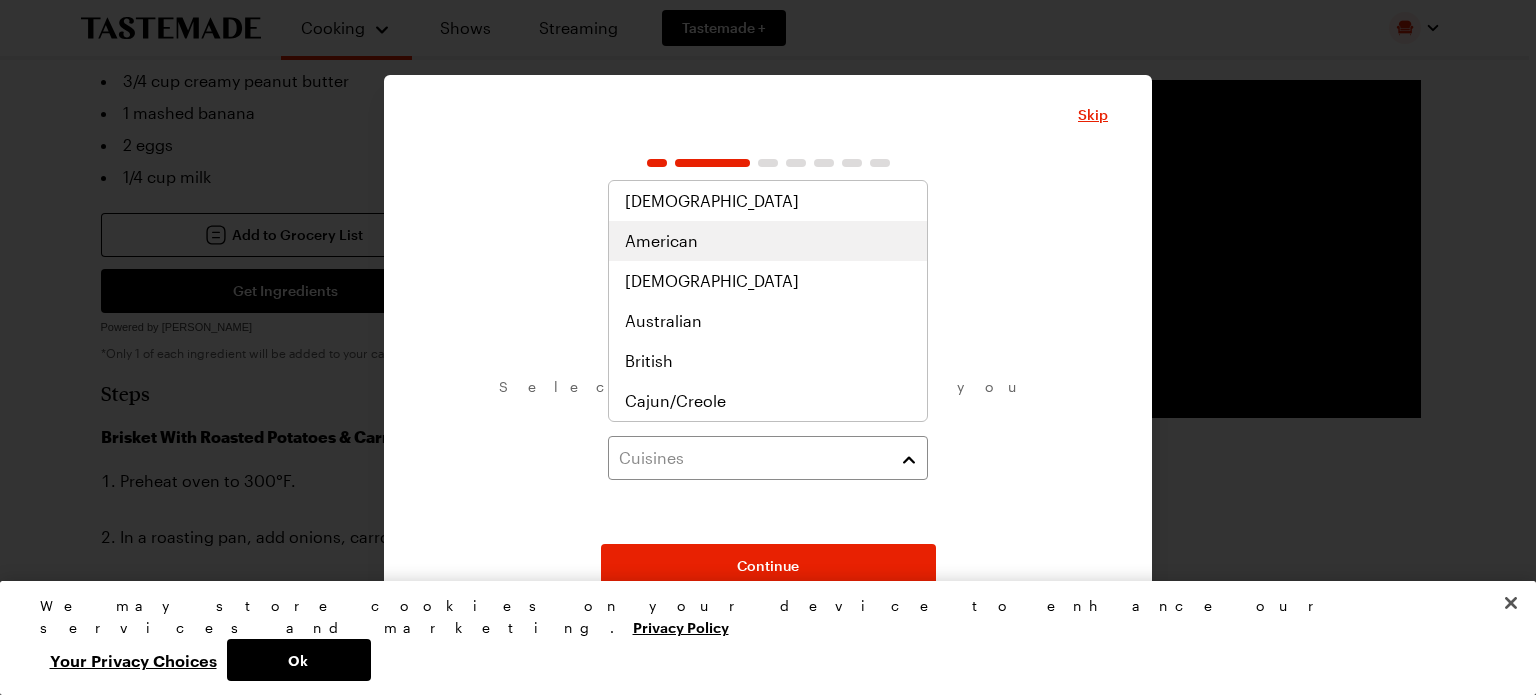 click on "American" at bounding box center (661, 241) 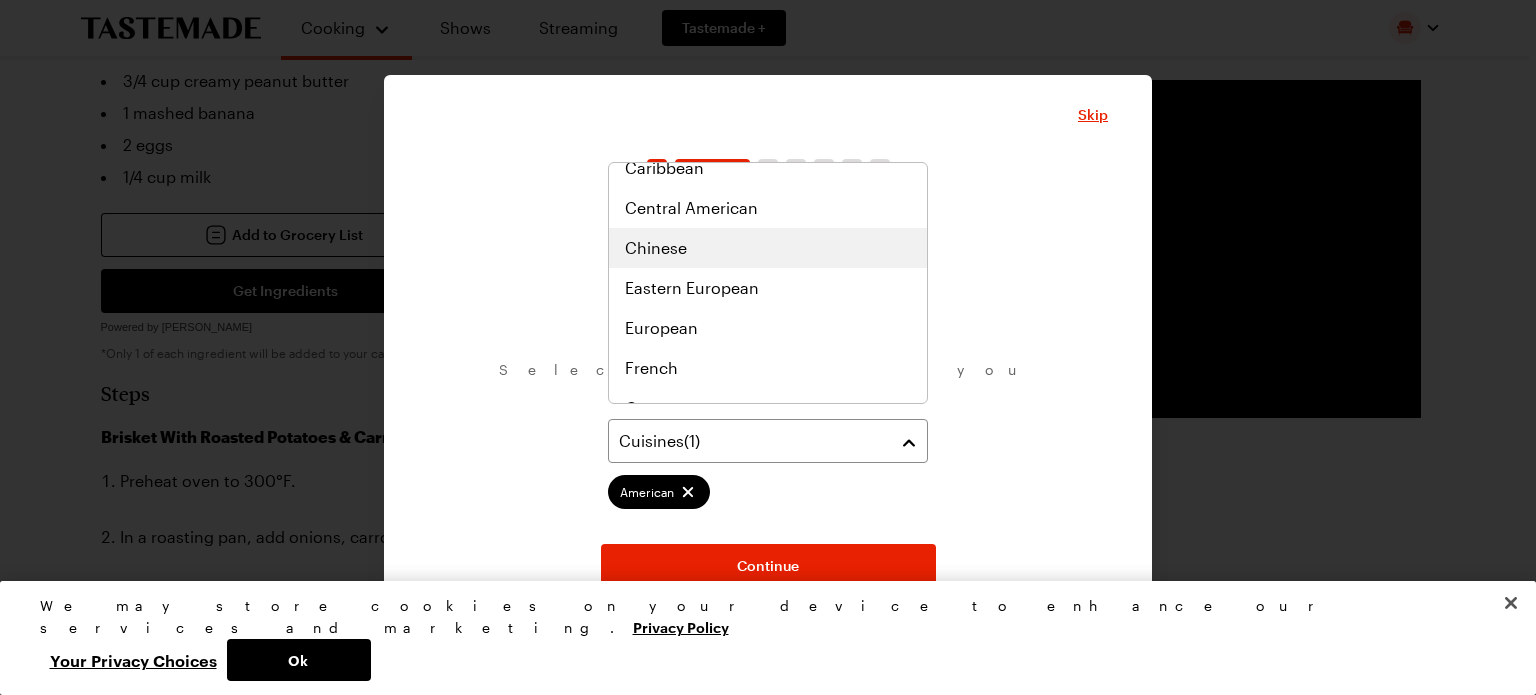 scroll, scrollTop: 300, scrollLeft: 0, axis: vertical 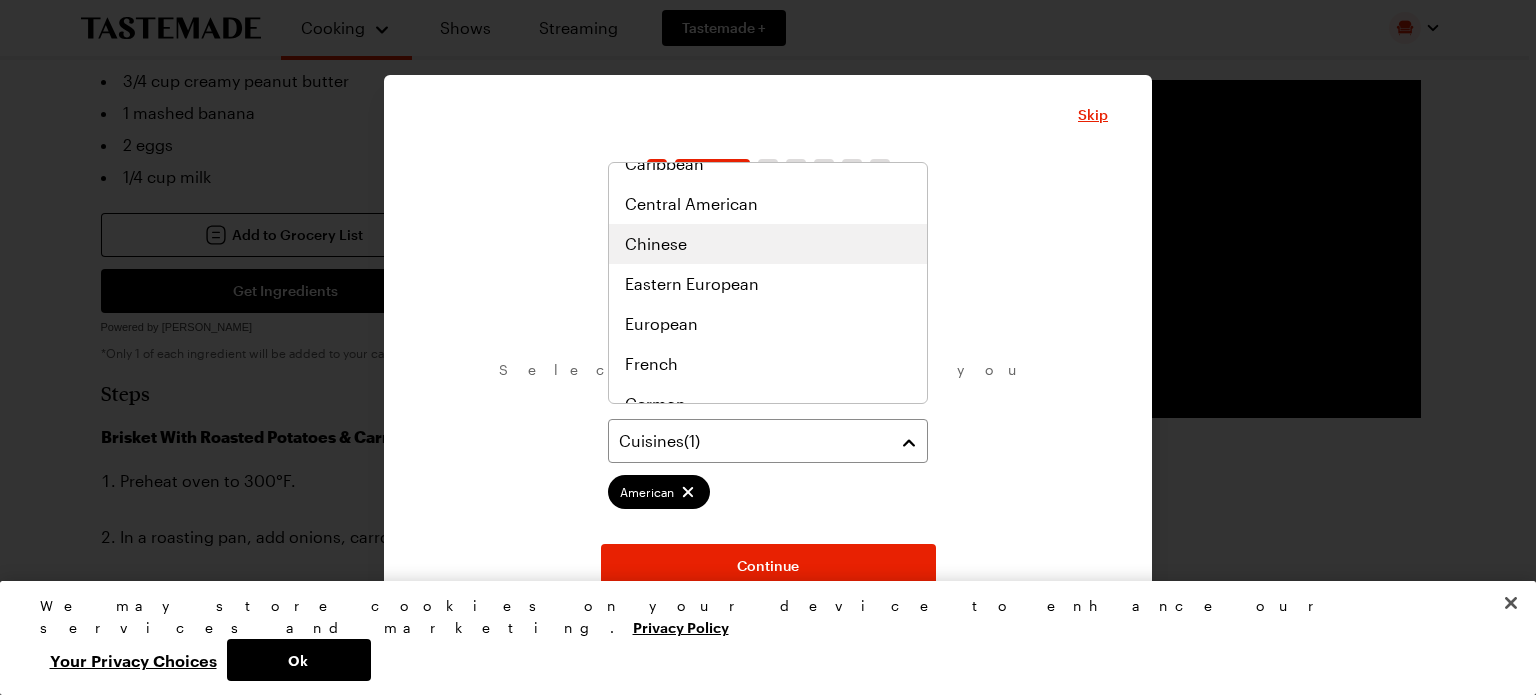 click on "Chinese" at bounding box center (656, 244) 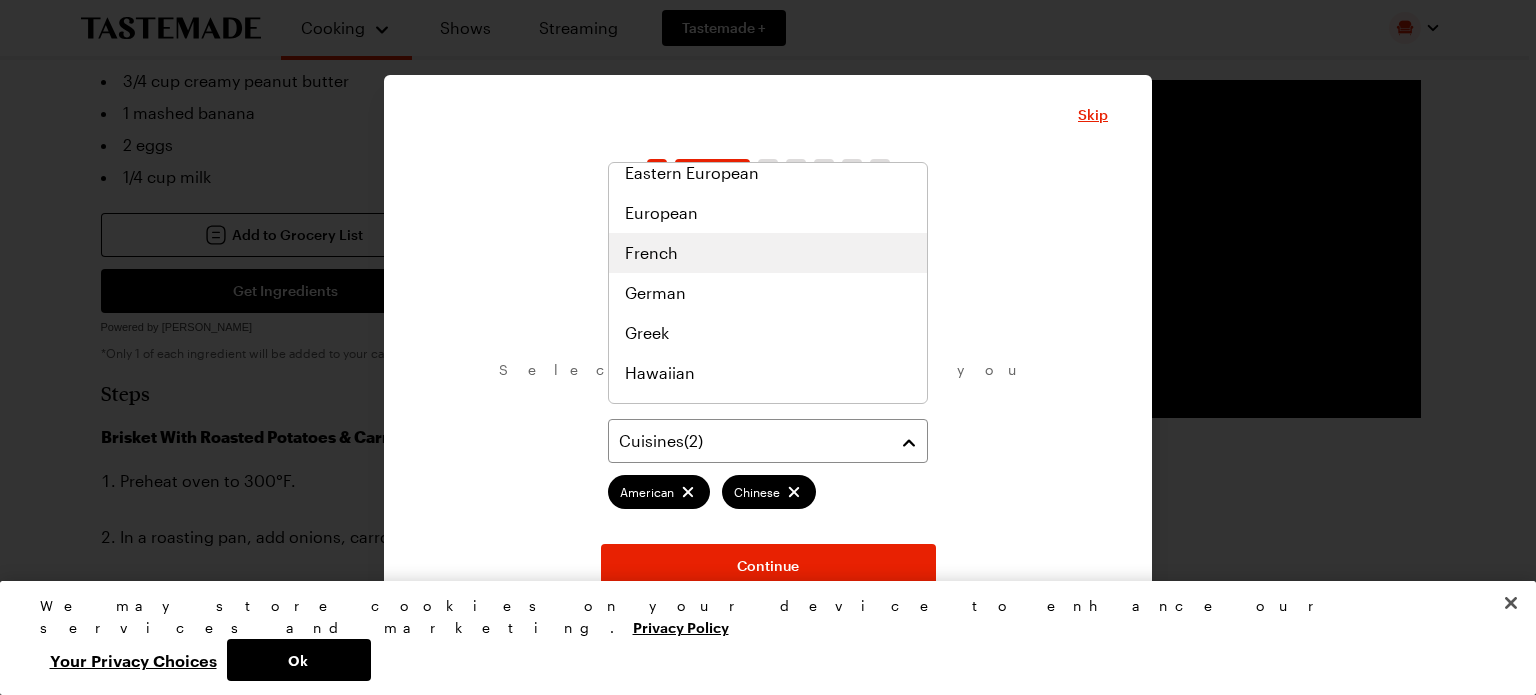 scroll, scrollTop: 428, scrollLeft: 0, axis: vertical 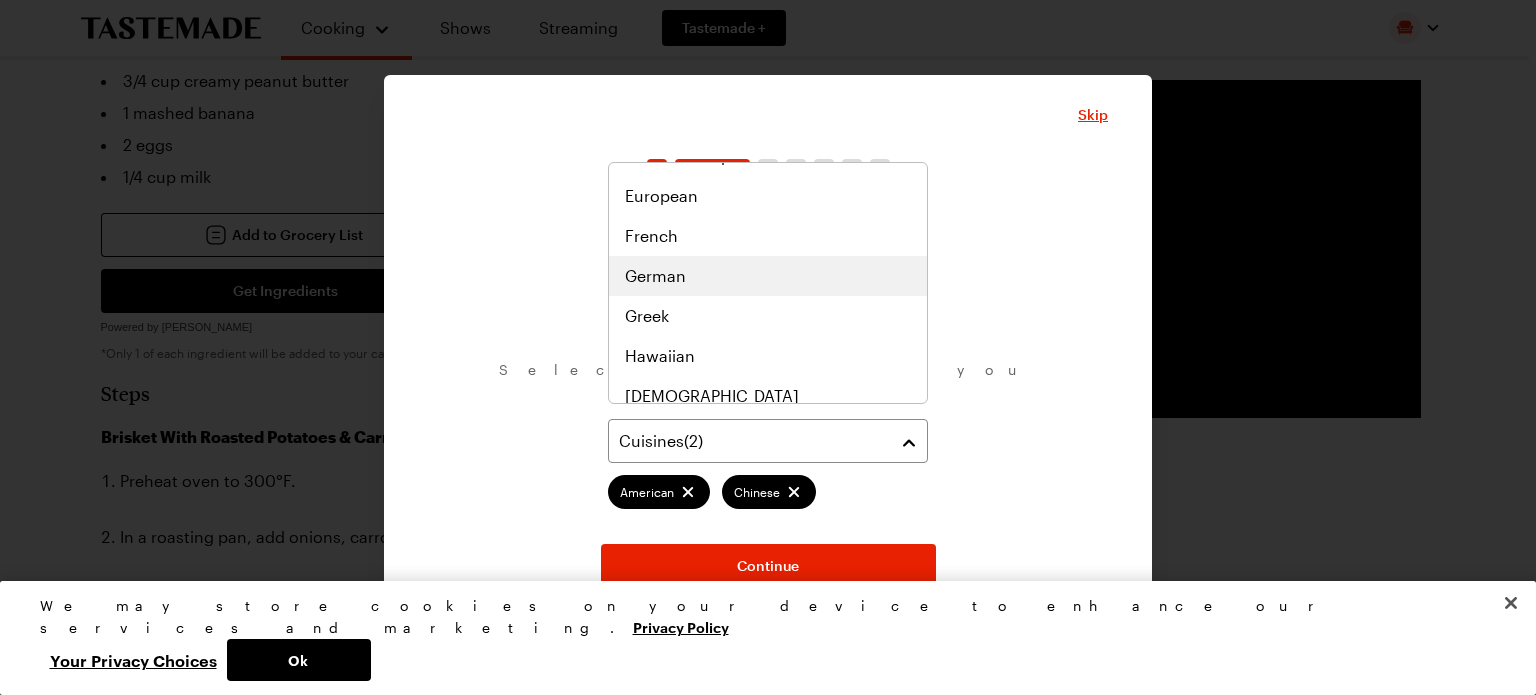 click on "German" at bounding box center (768, 276) 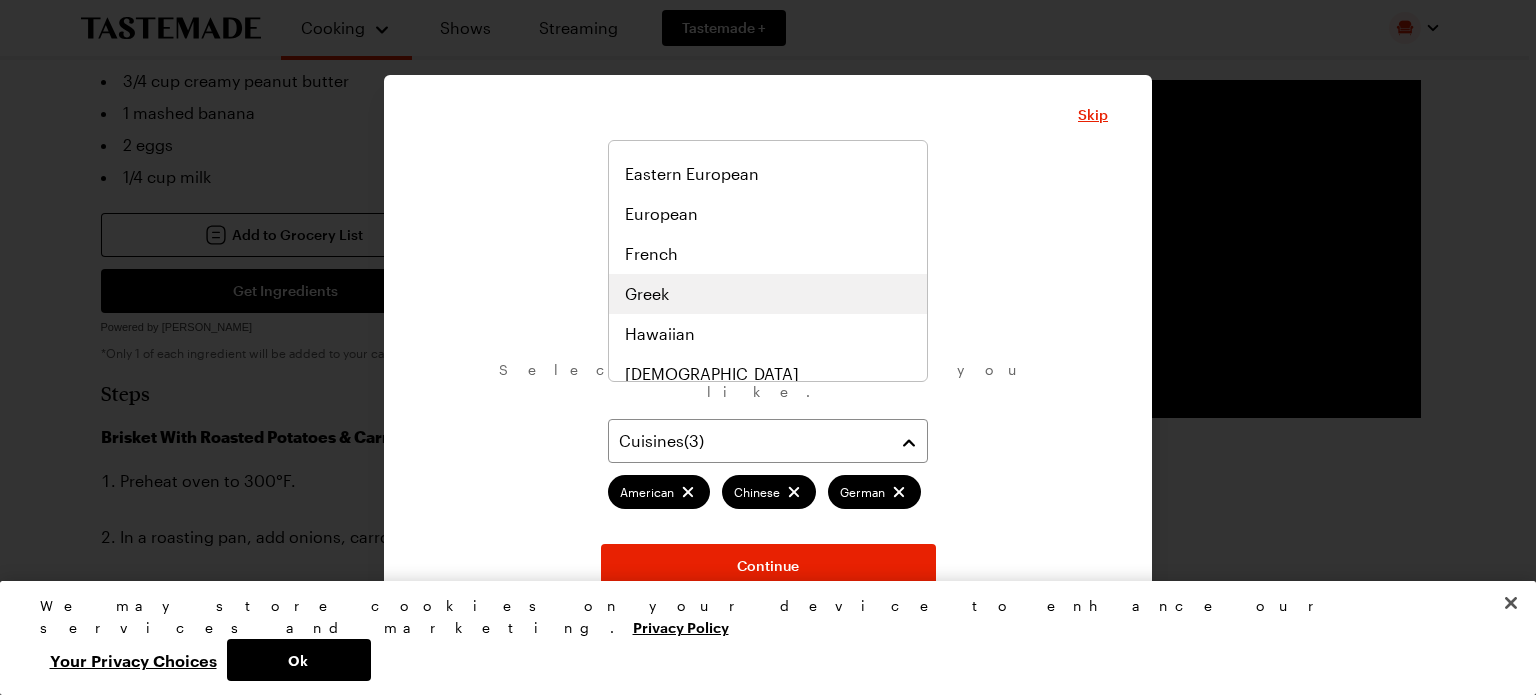 scroll, scrollTop: 468, scrollLeft: 0, axis: vertical 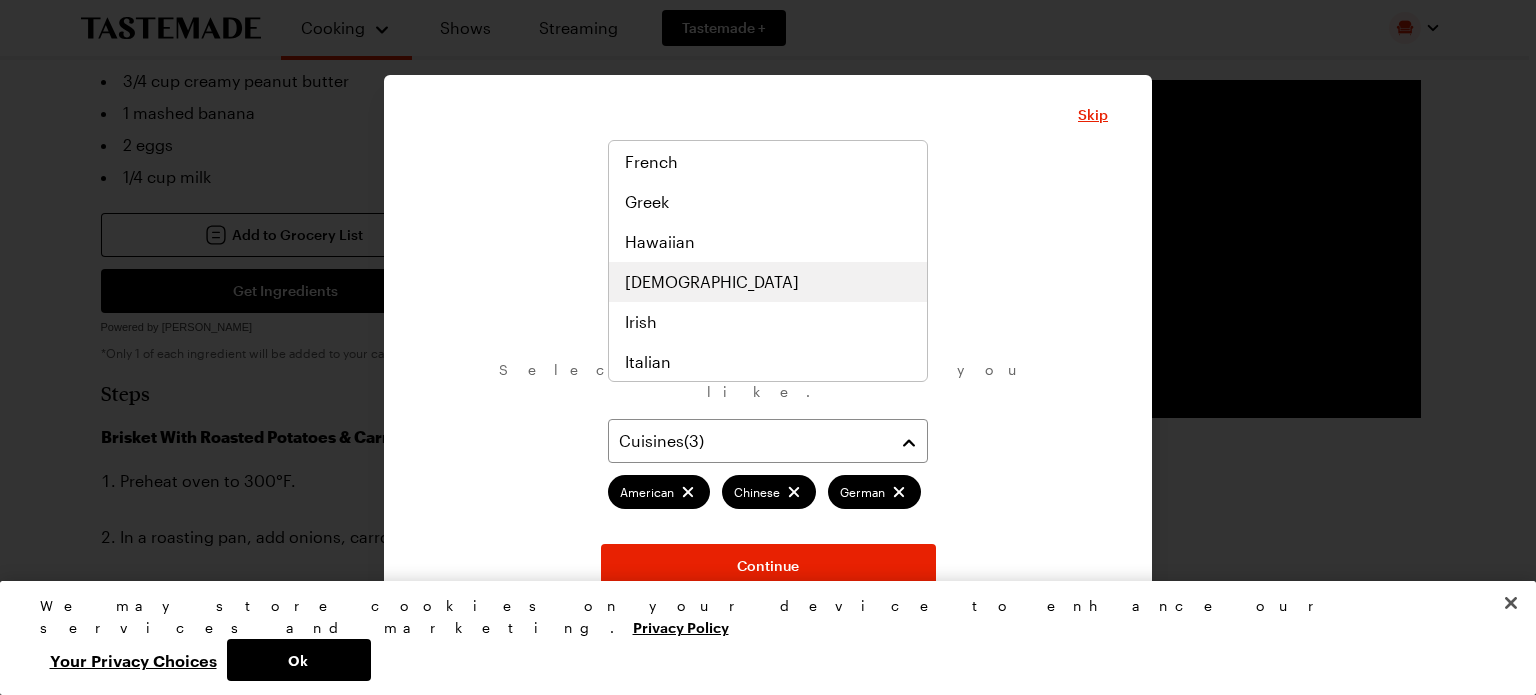 click on "[DEMOGRAPHIC_DATA]" at bounding box center [768, 282] 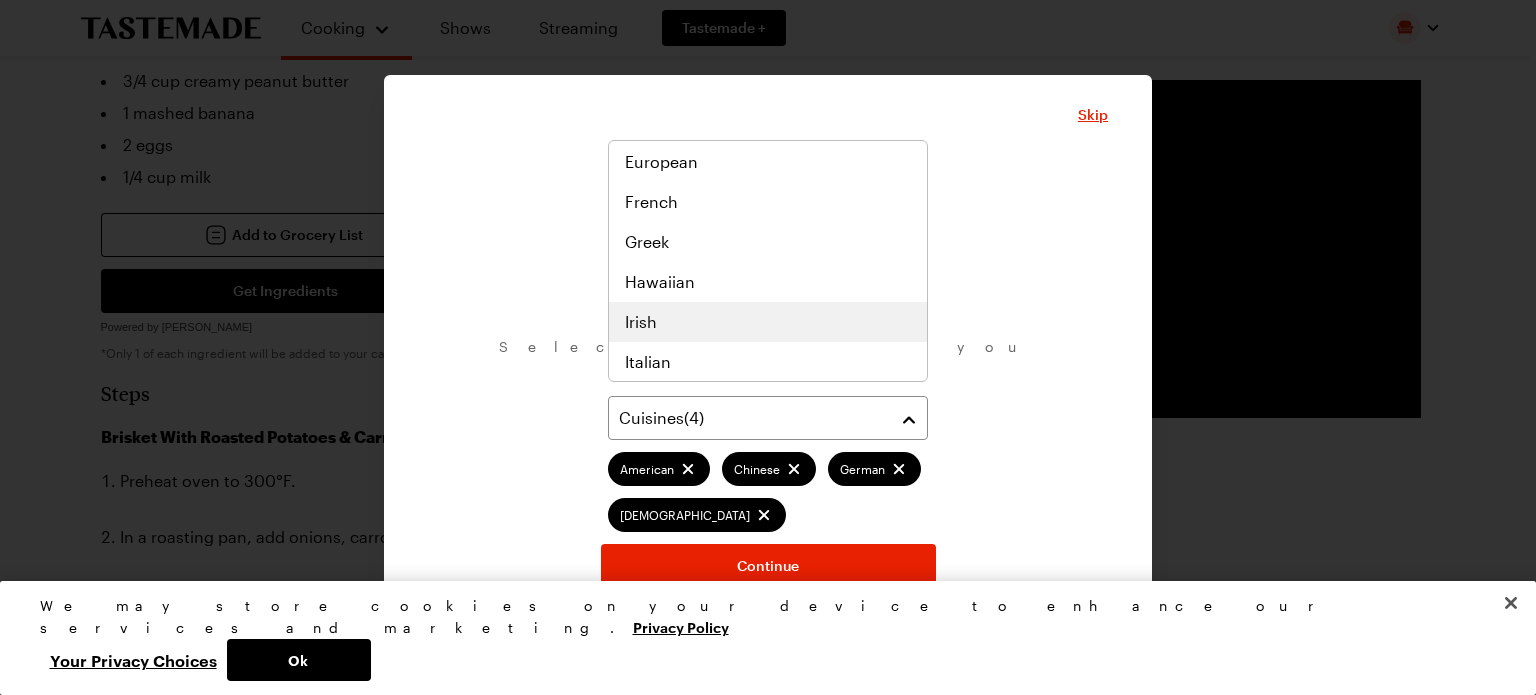scroll, scrollTop: 560, scrollLeft: 0, axis: vertical 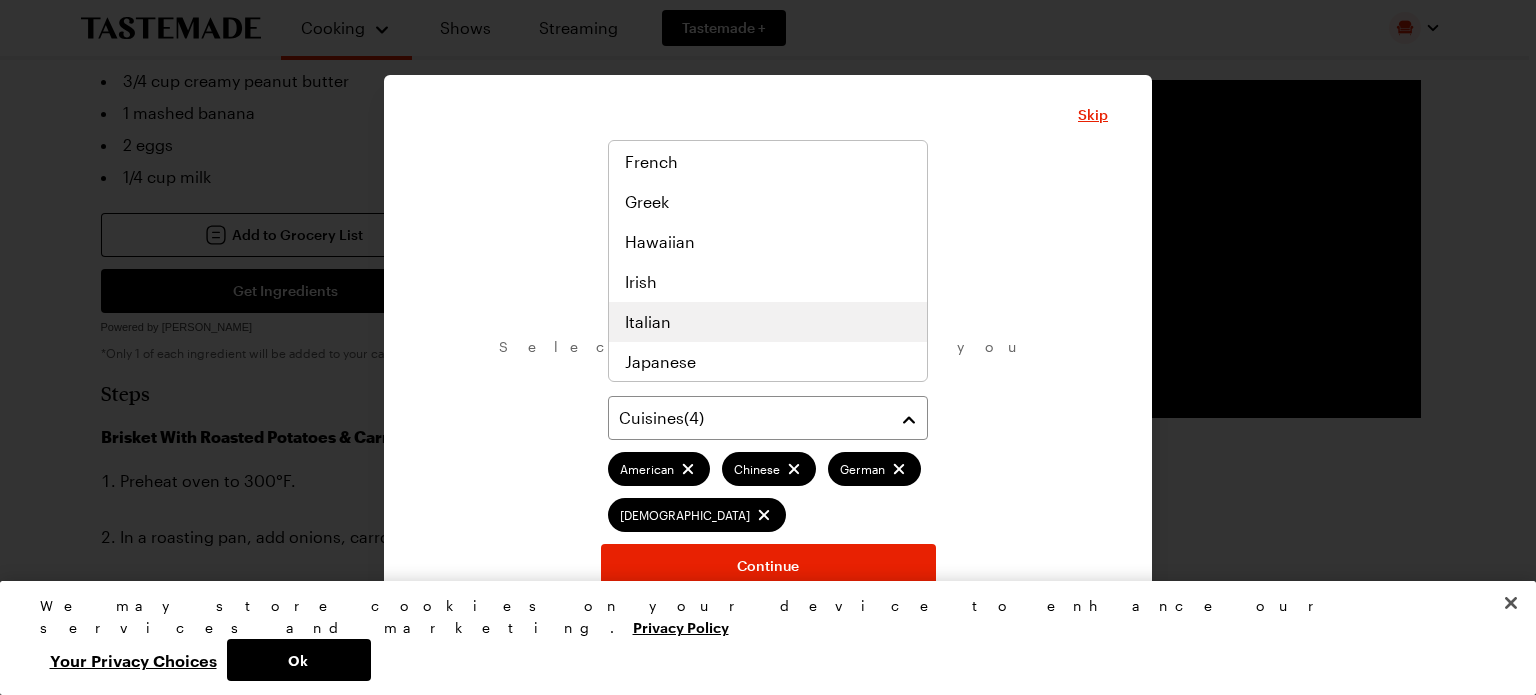 click on "Italian" at bounding box center (768, 322) 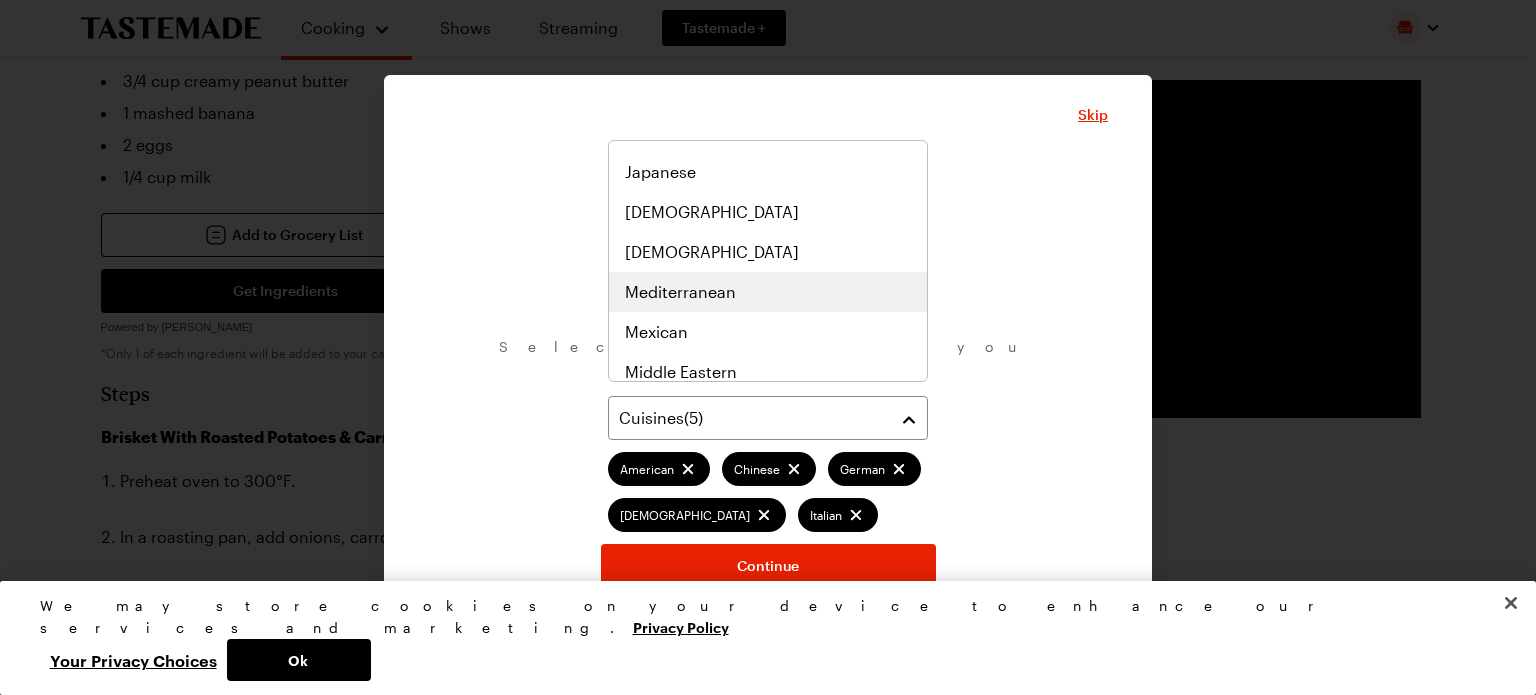 scroll, scrollTop: 751, scrollLeft: 0, axis: vertical 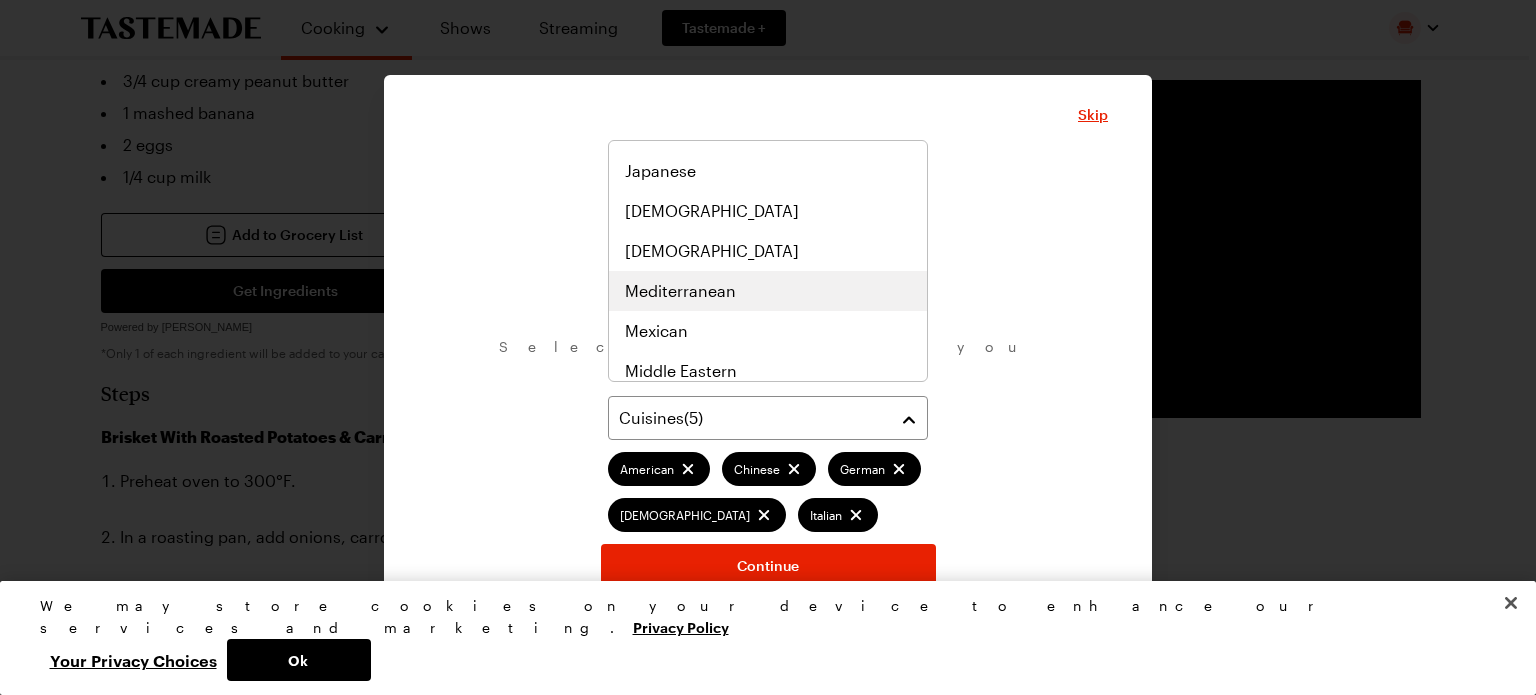 click on "Mediterranean" at bounding box center [680, 291] 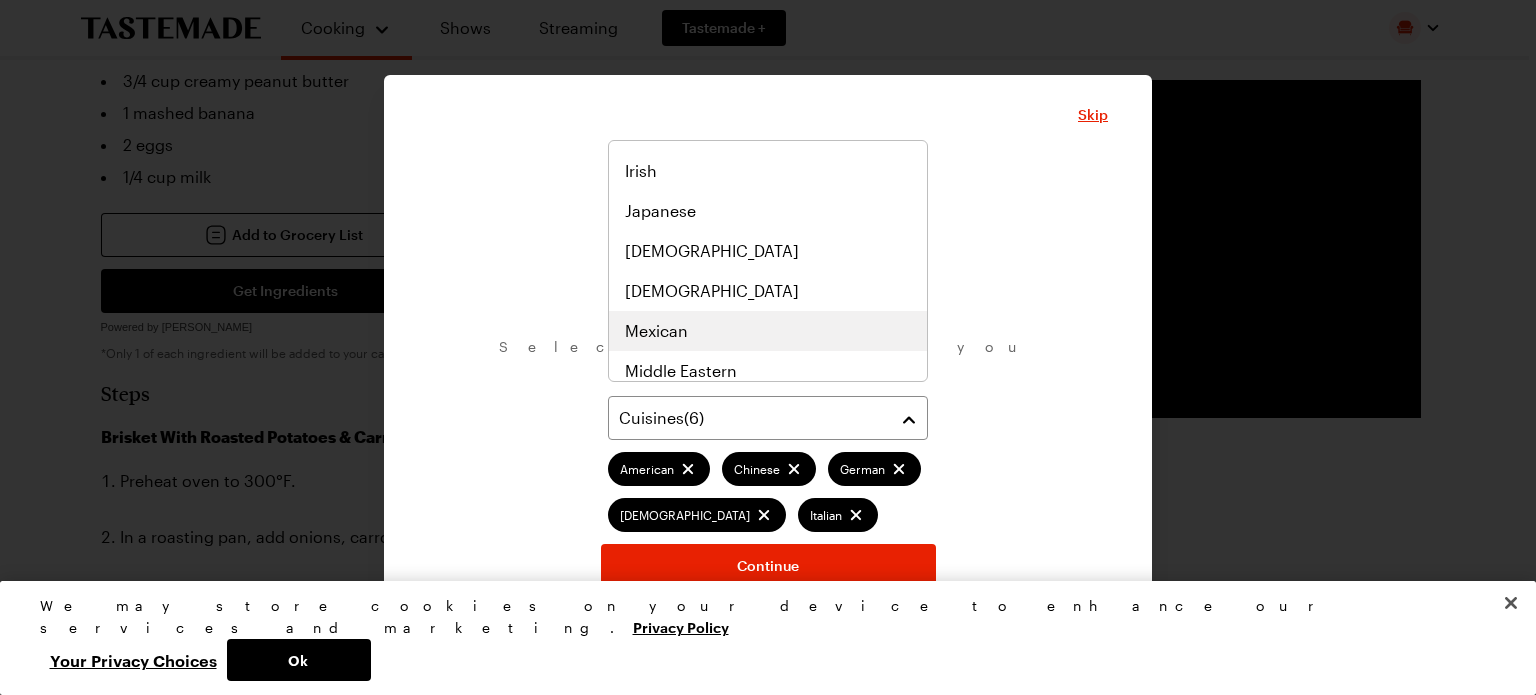 scroll, scrollTop: 791, scrollLeft: 0, axis: vertical 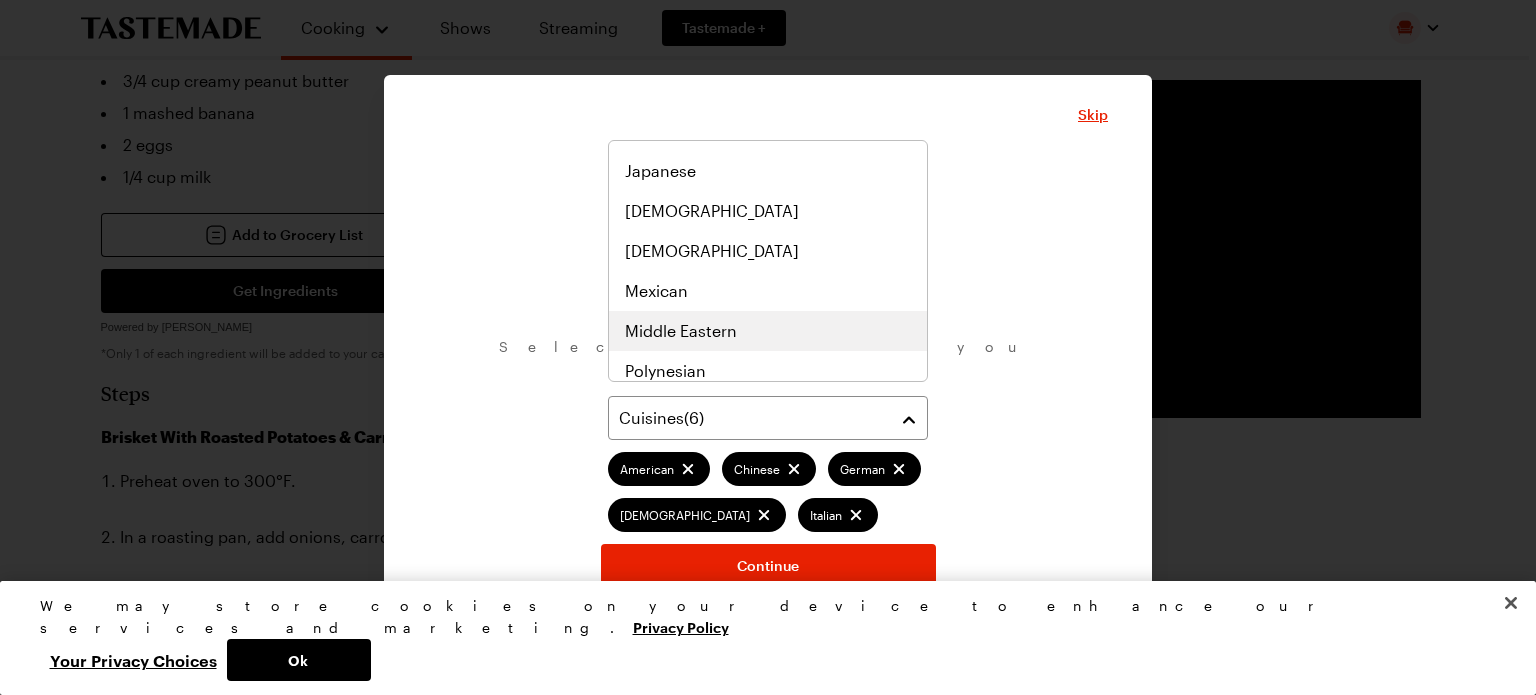click on "Middle Eastern" at bounding box center (681, 331) 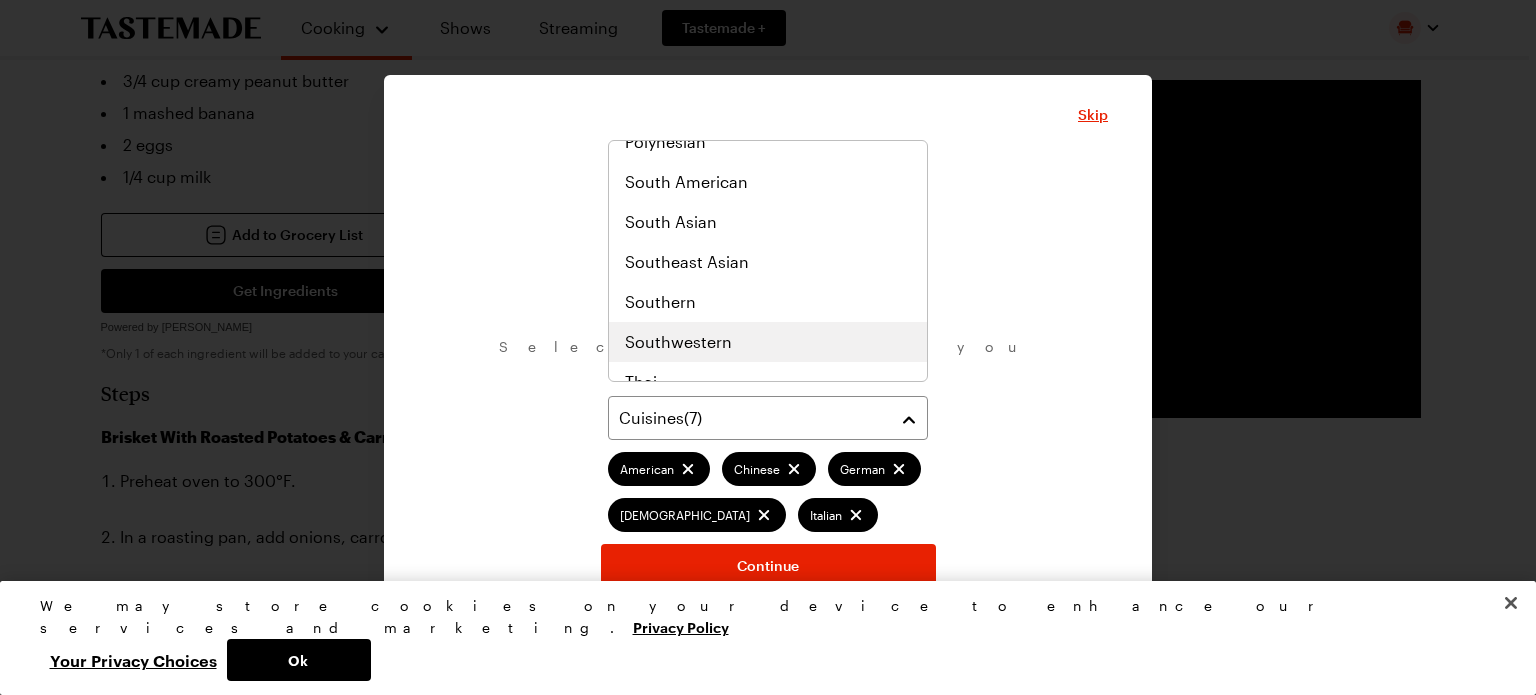 scroll, scrollTop: 1040, scrollLeft: 0, axis: vertical 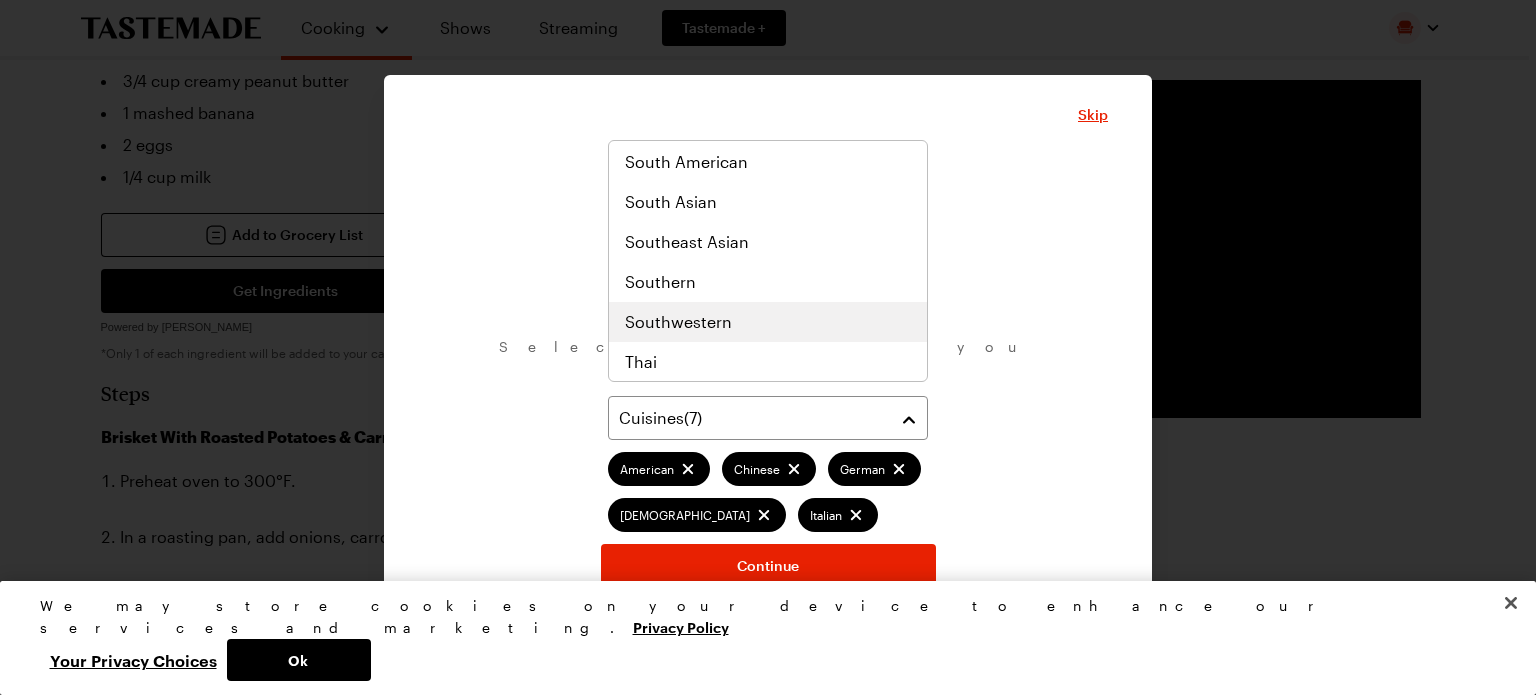 click on "Southwestern" at bounding box center [678, 322] 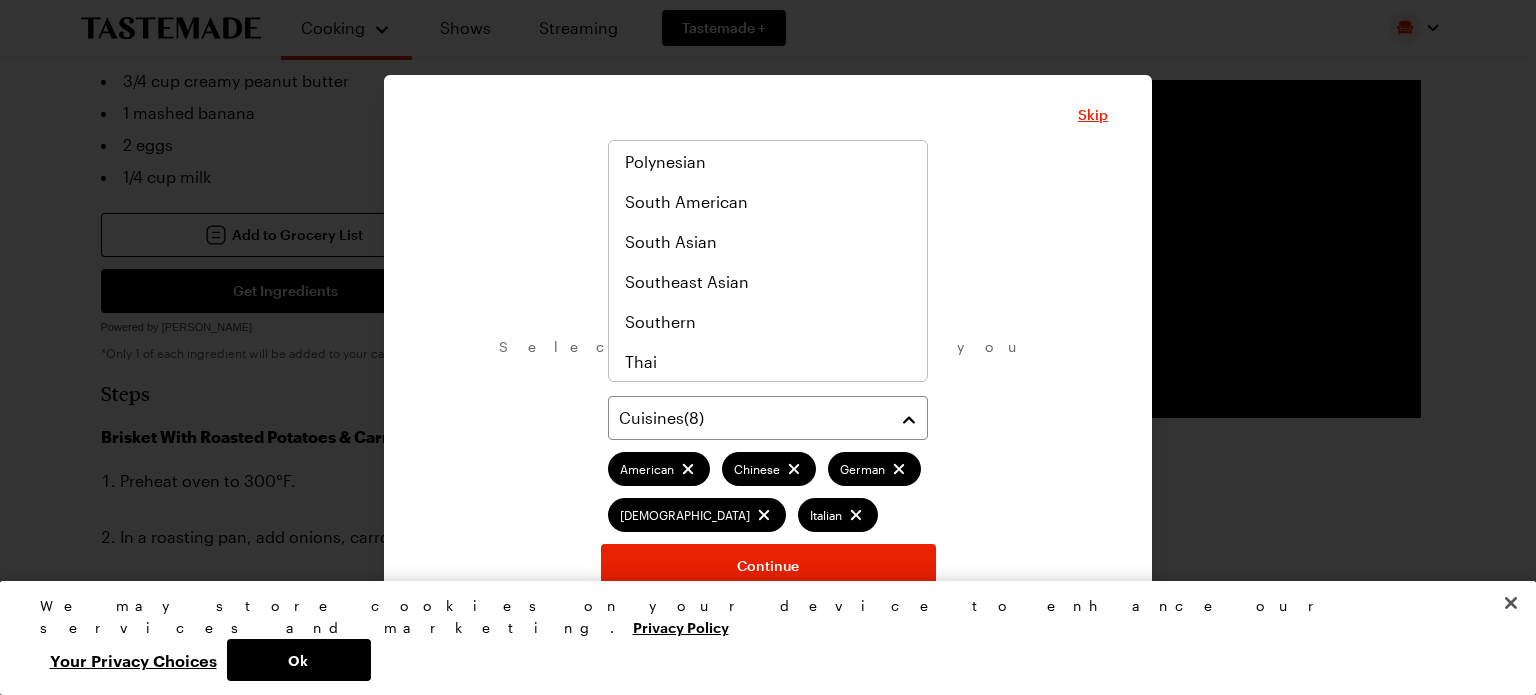 click on "What are your favorite cuisines? Select as many as you like. Cuisines  ( 8 ) American Chinese German Indian Italian Mediterranean Middle Eastern Southwestern Continue" at bounding box center (768, 374) 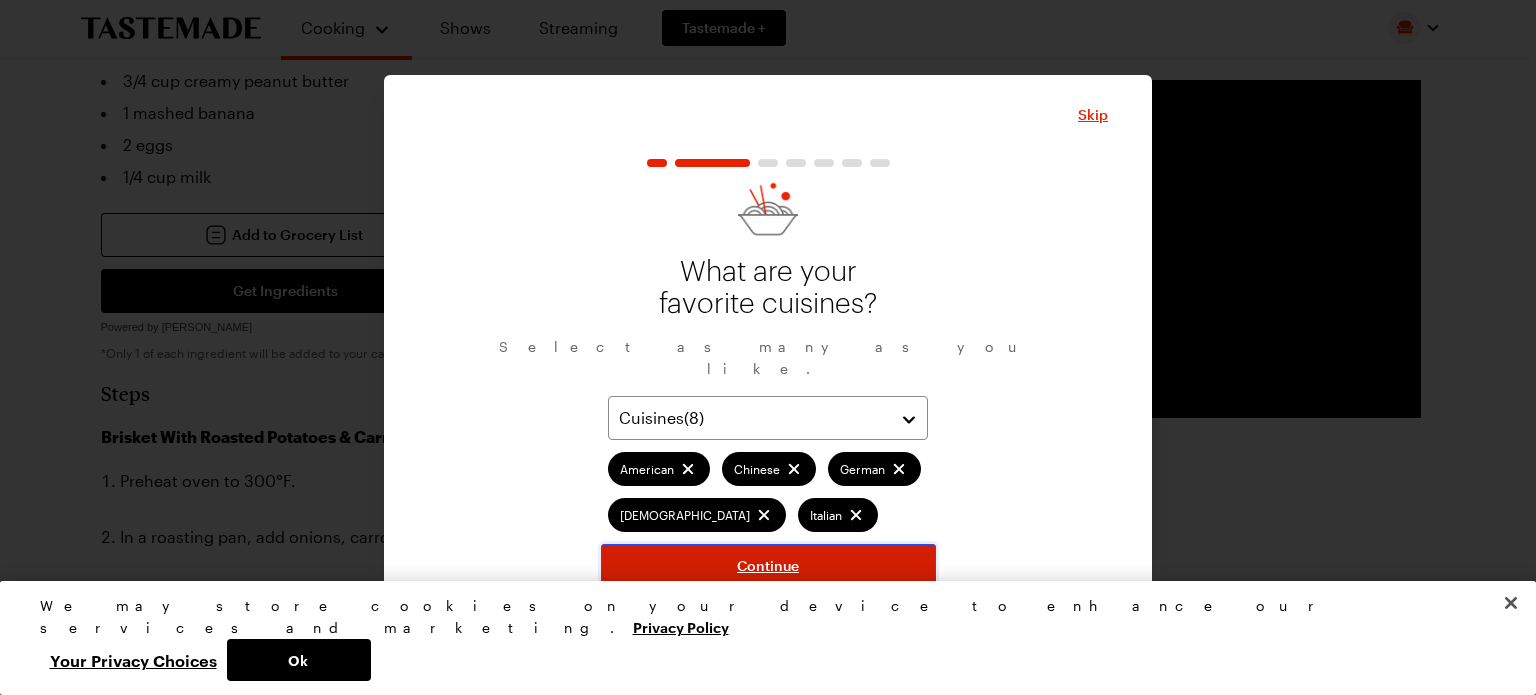 click on "Continue" at bounding box center [768, 566] 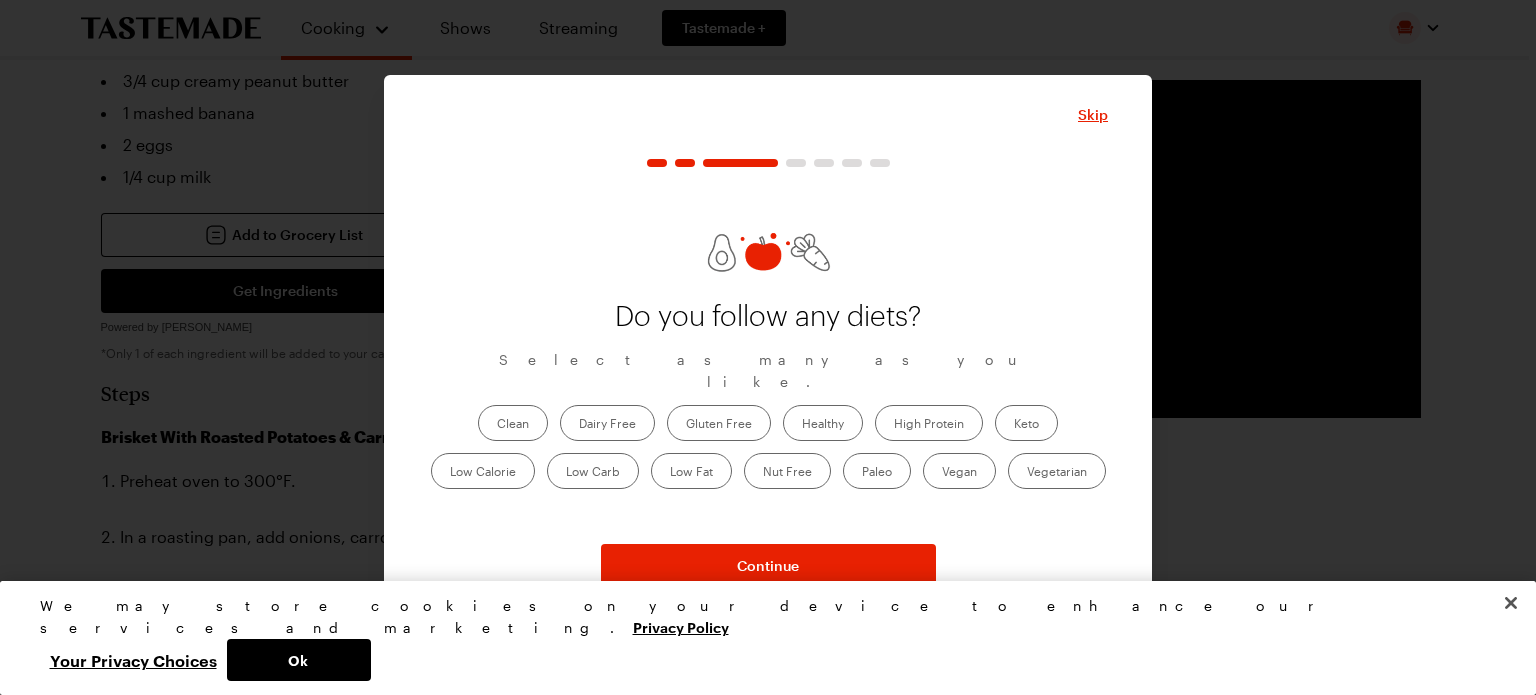 click on "Healthy" at bounding box center (823, 423) 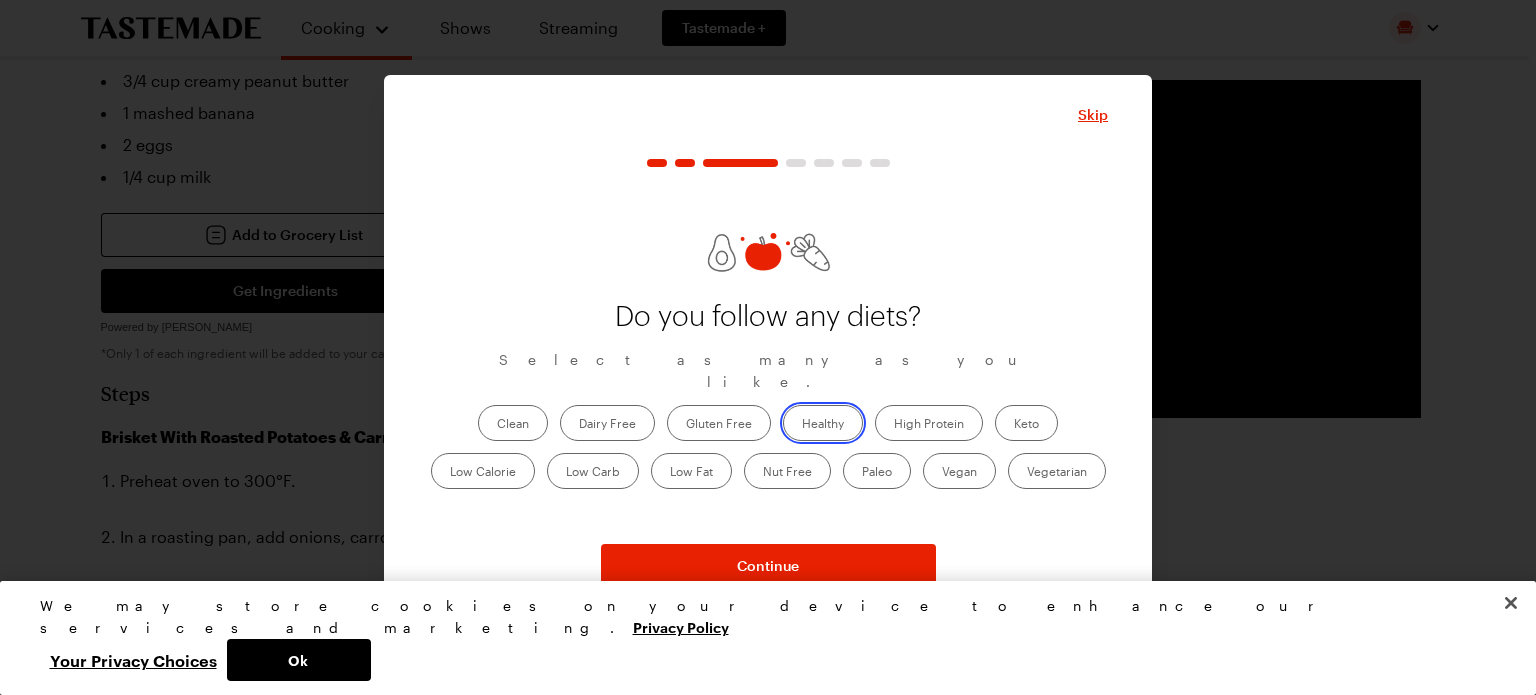click on "Healthy" at bounding box center (802, 425) 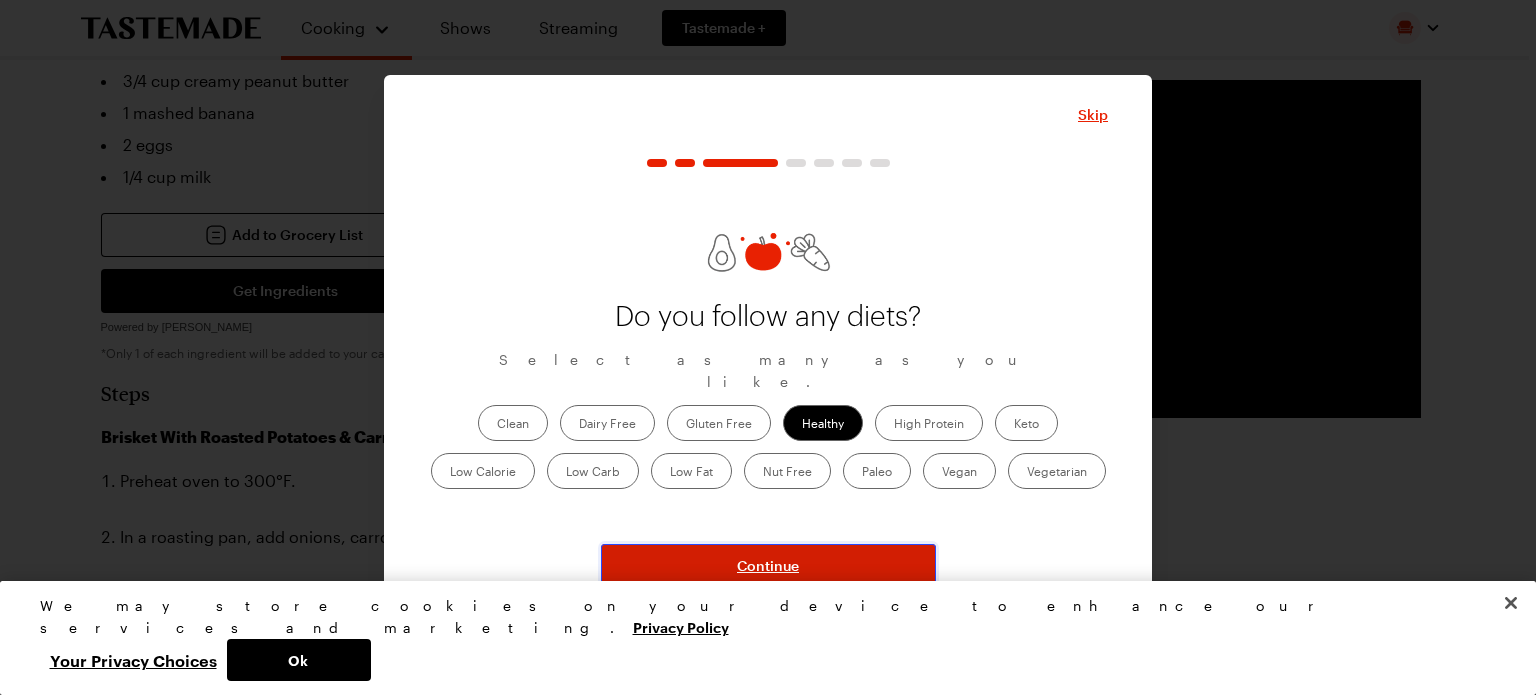 click on "Continue" at bounding box center [768, 566] 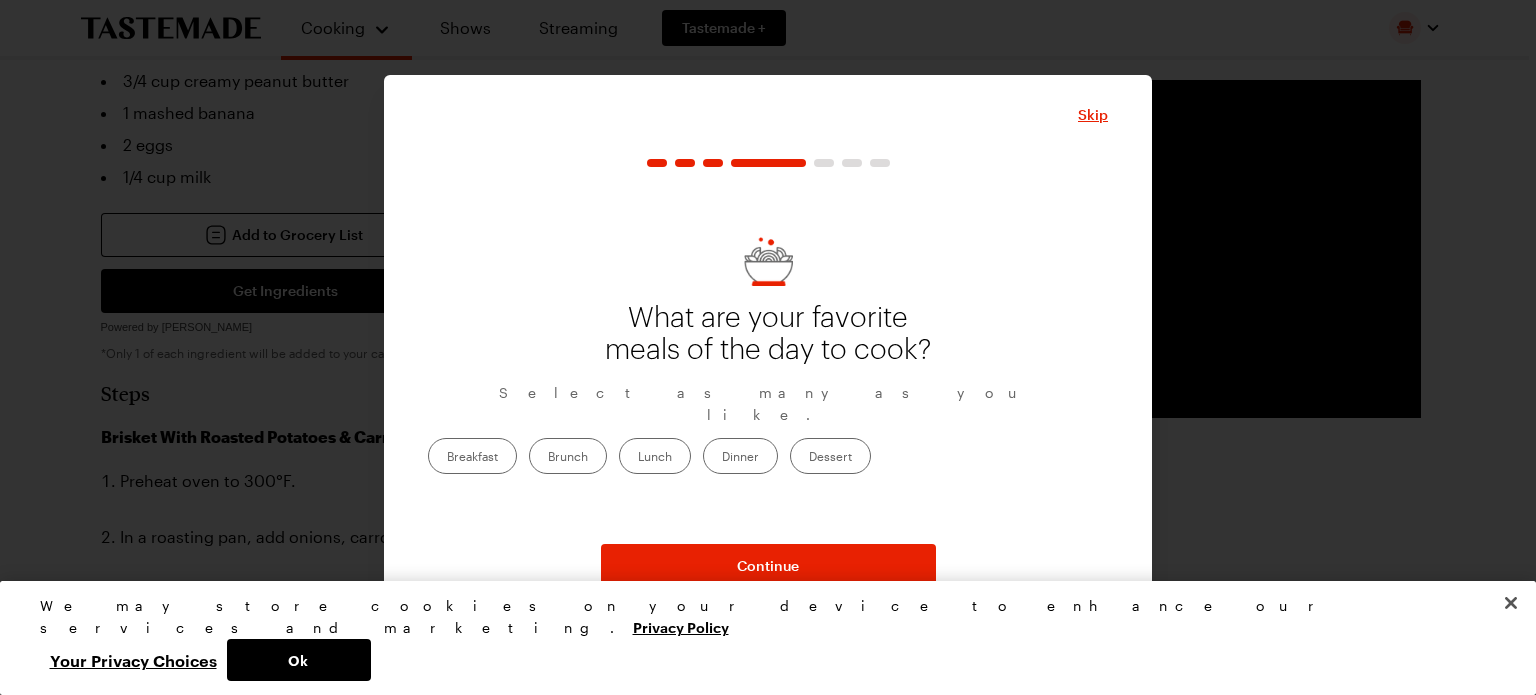click on "Dinner" at bounding box center [740, 456] 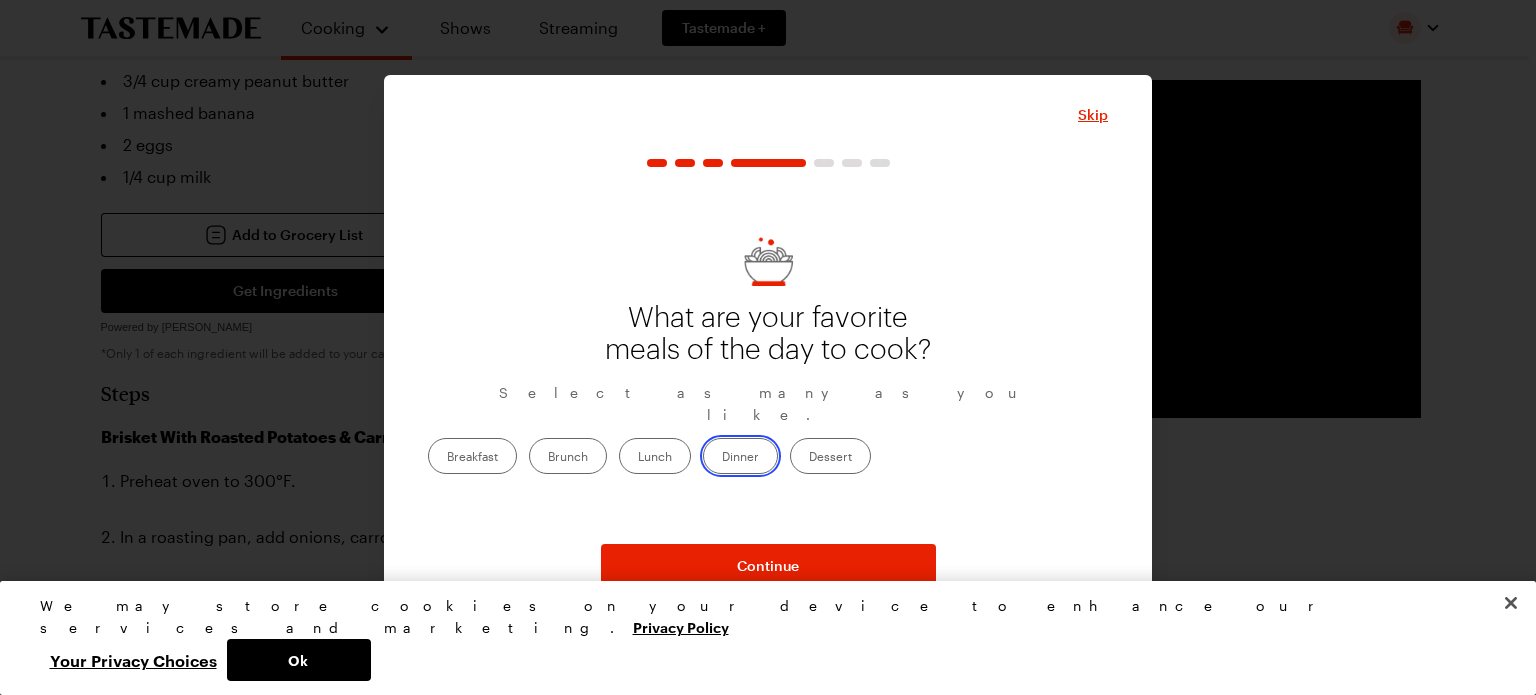 click on "Dinner" at bounding box center [722, 458] 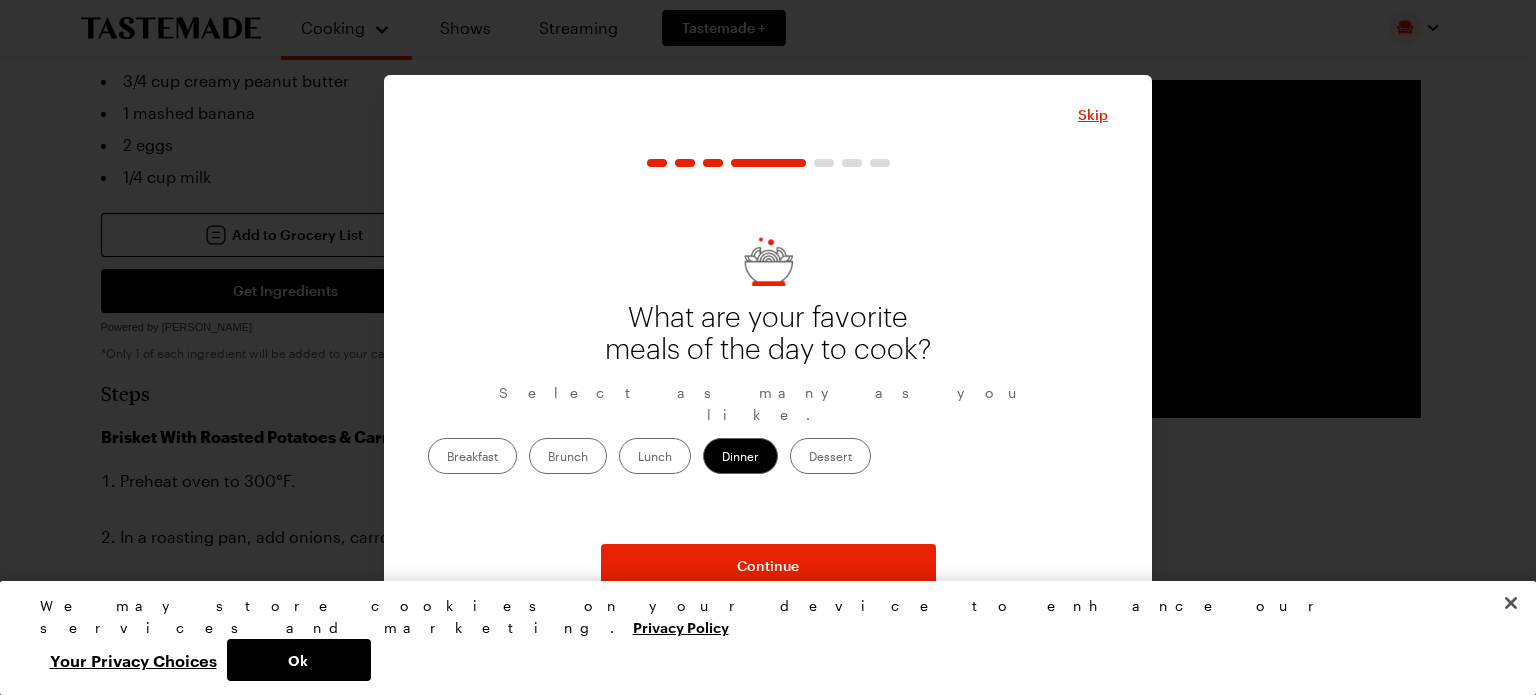 click on "Dessert" at bounding box center [830, 456] 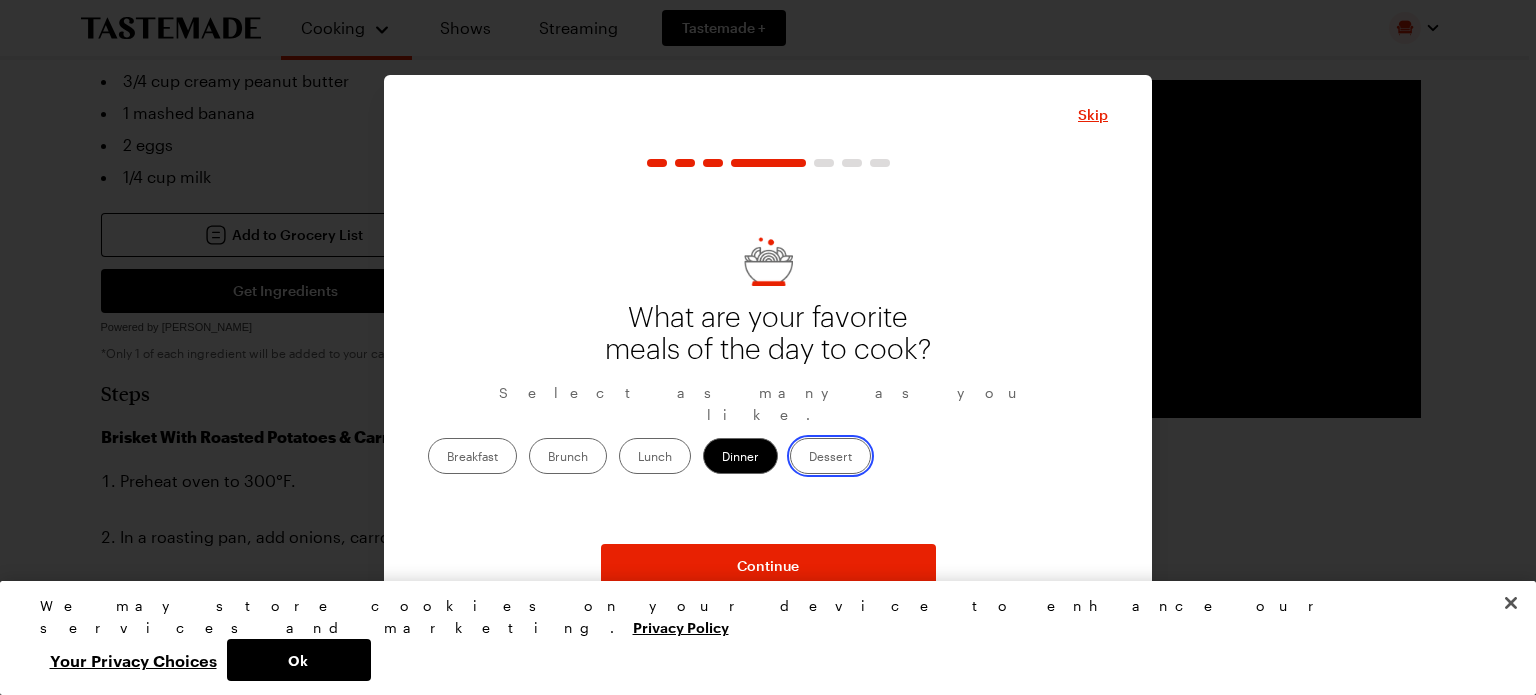 click on "Dessert" at bounding box center [809, 458] 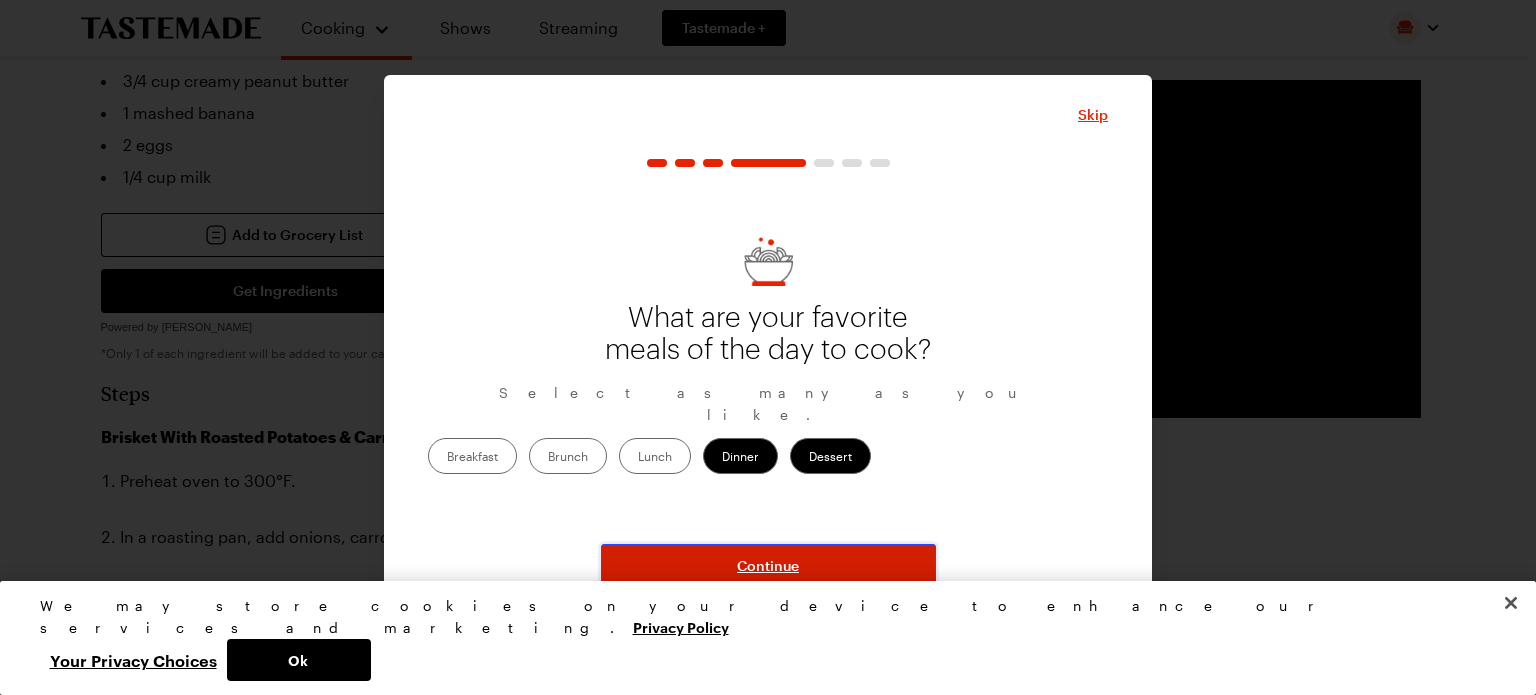 click on "Continue" at bounding box center (768, 566) 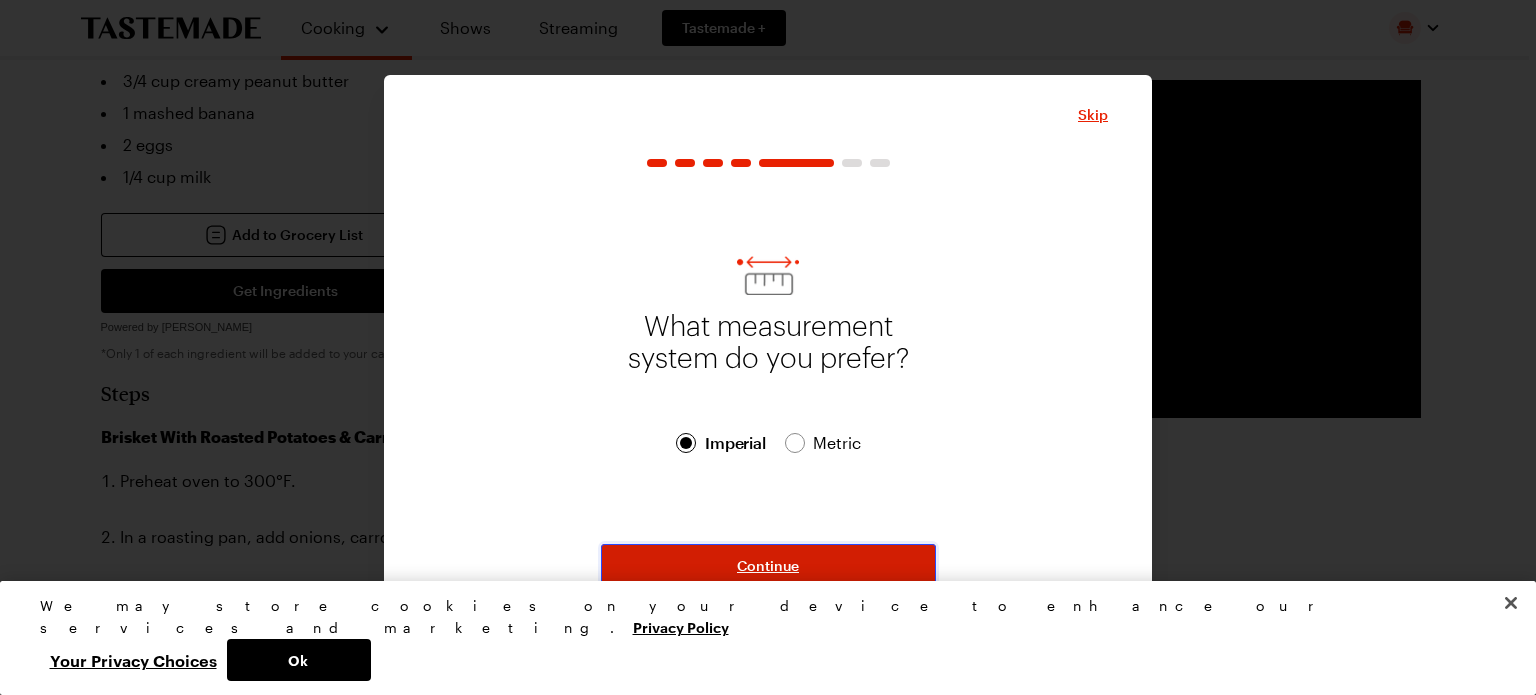 click on "Continue" at bounding box center [768, 566] 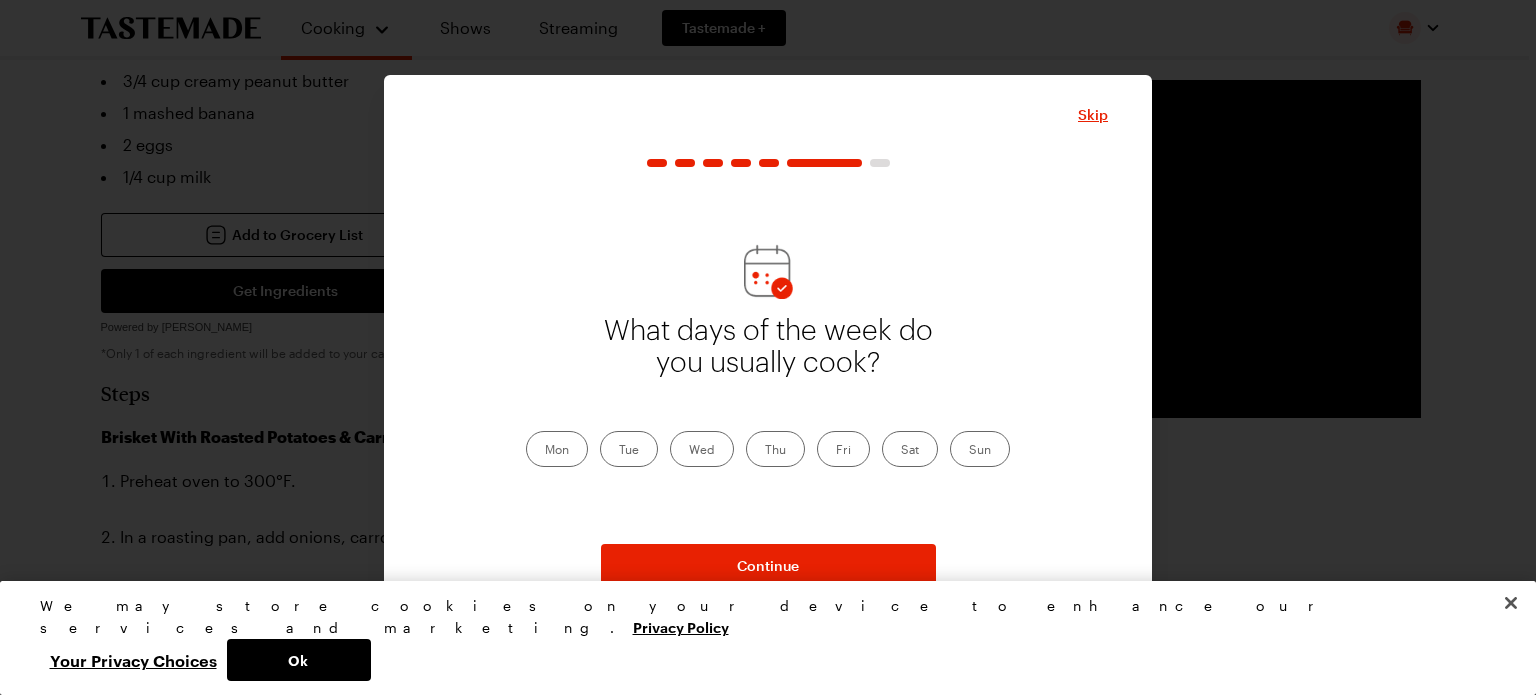 click on "Mon" at bounding box center (557, 449) 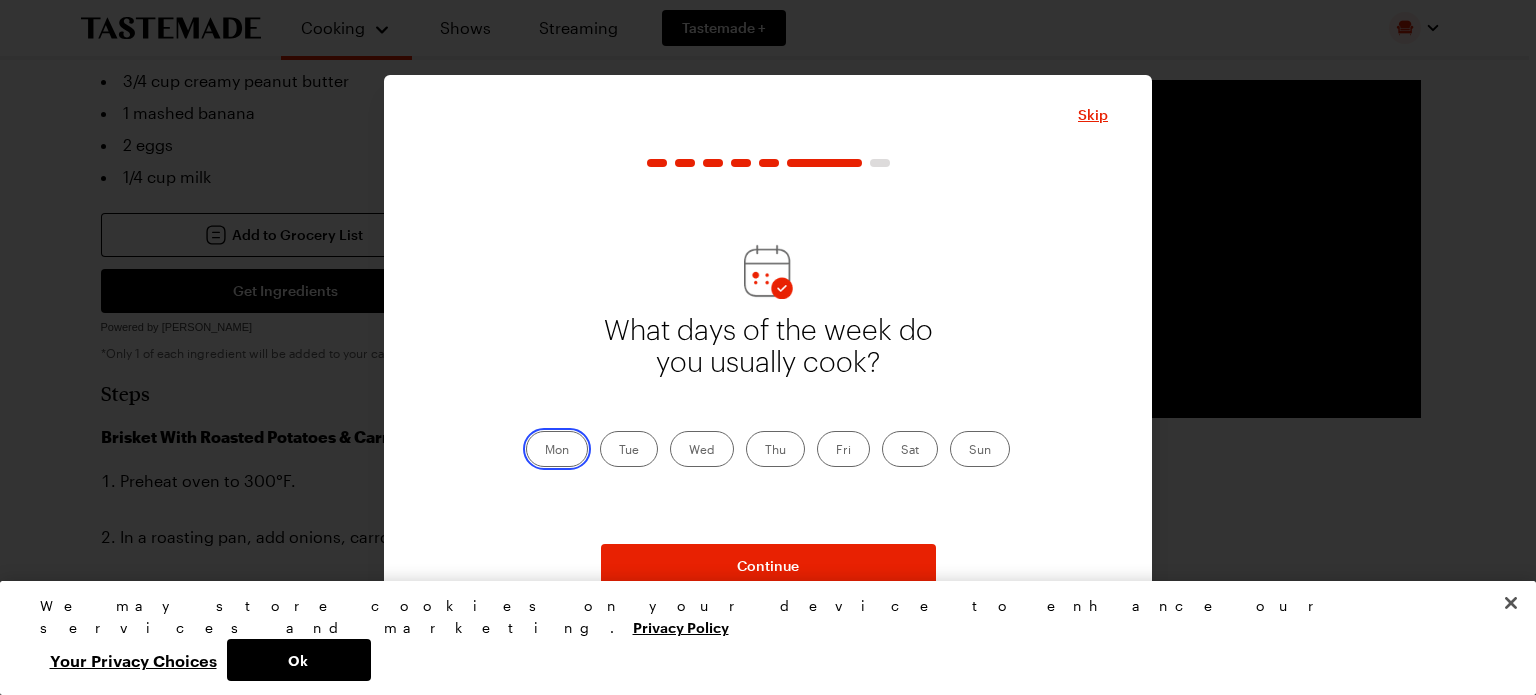 click on "Mon" at bounding box center (545, 451) 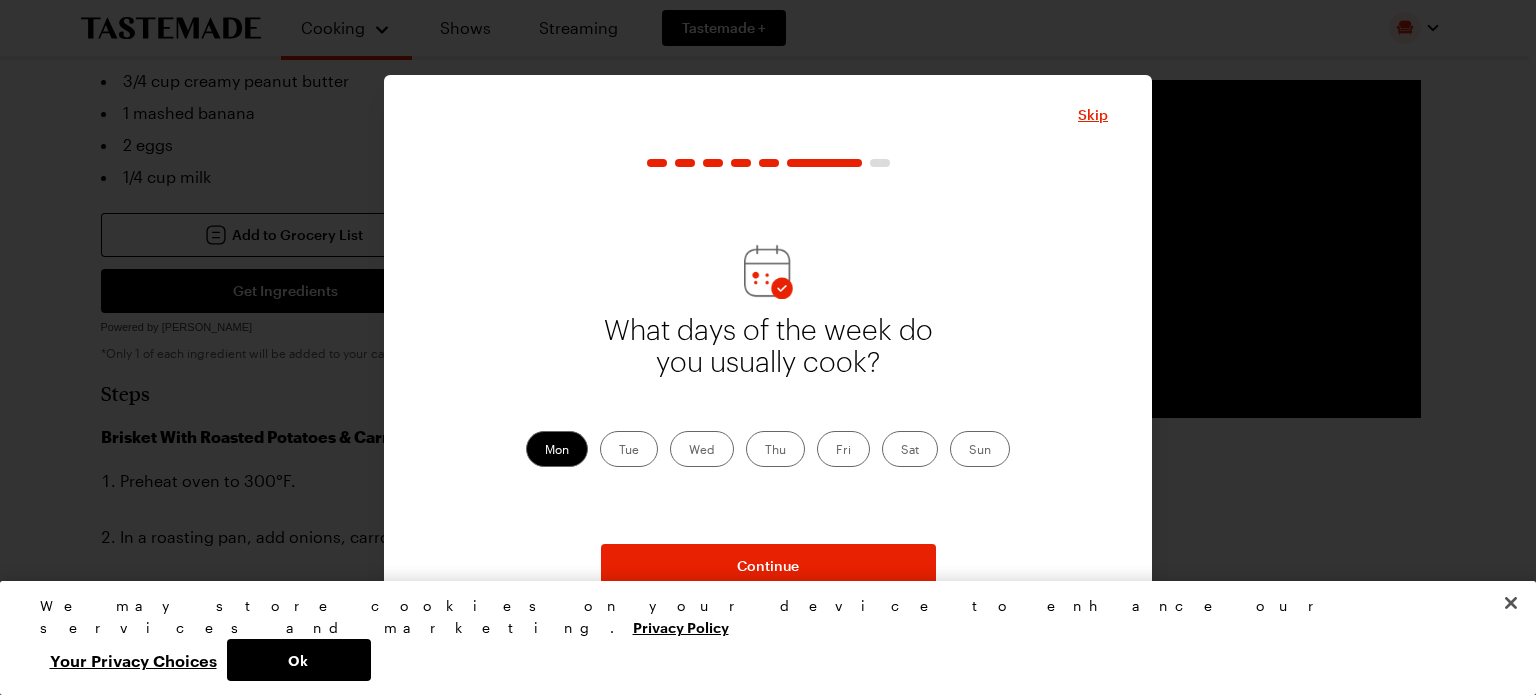 click on "Tue" at bounding box center (629, 449) 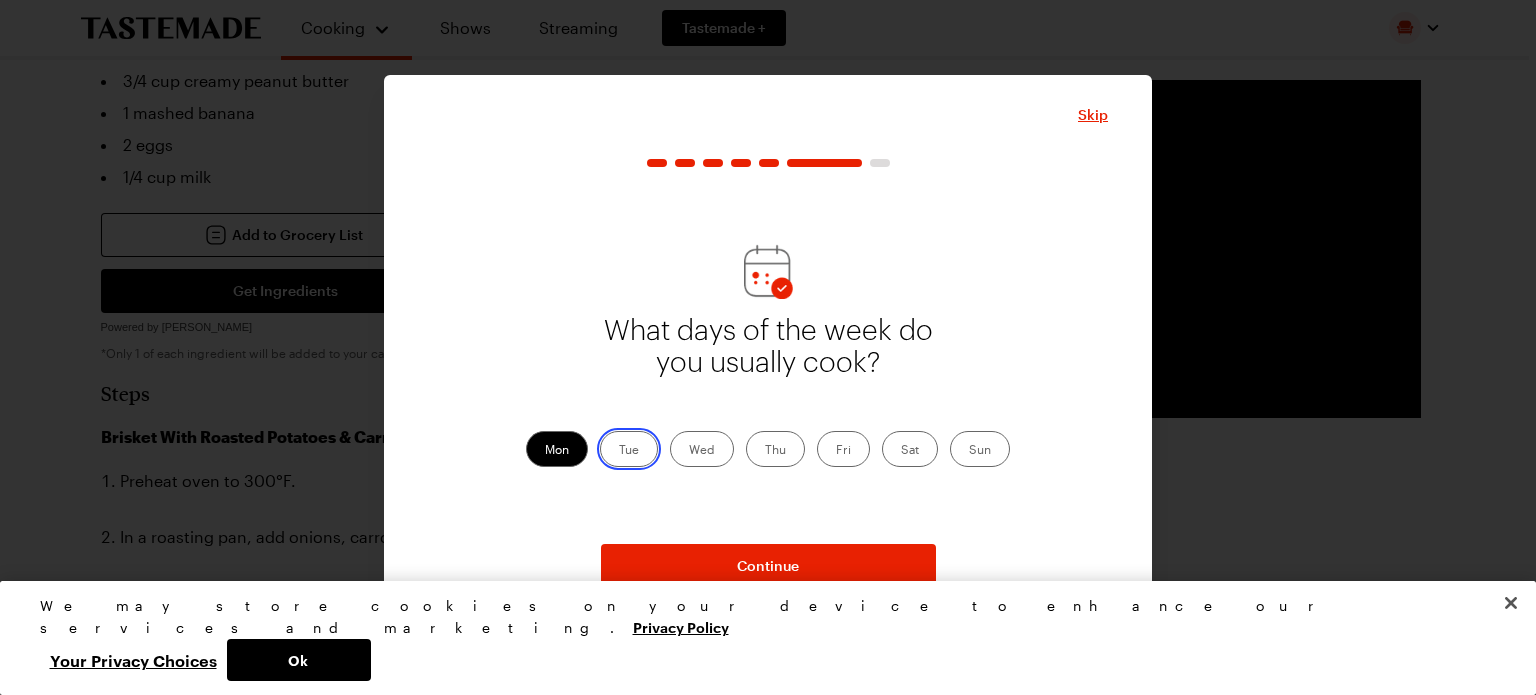 click on "Tue" at bounding box center (619, 451) 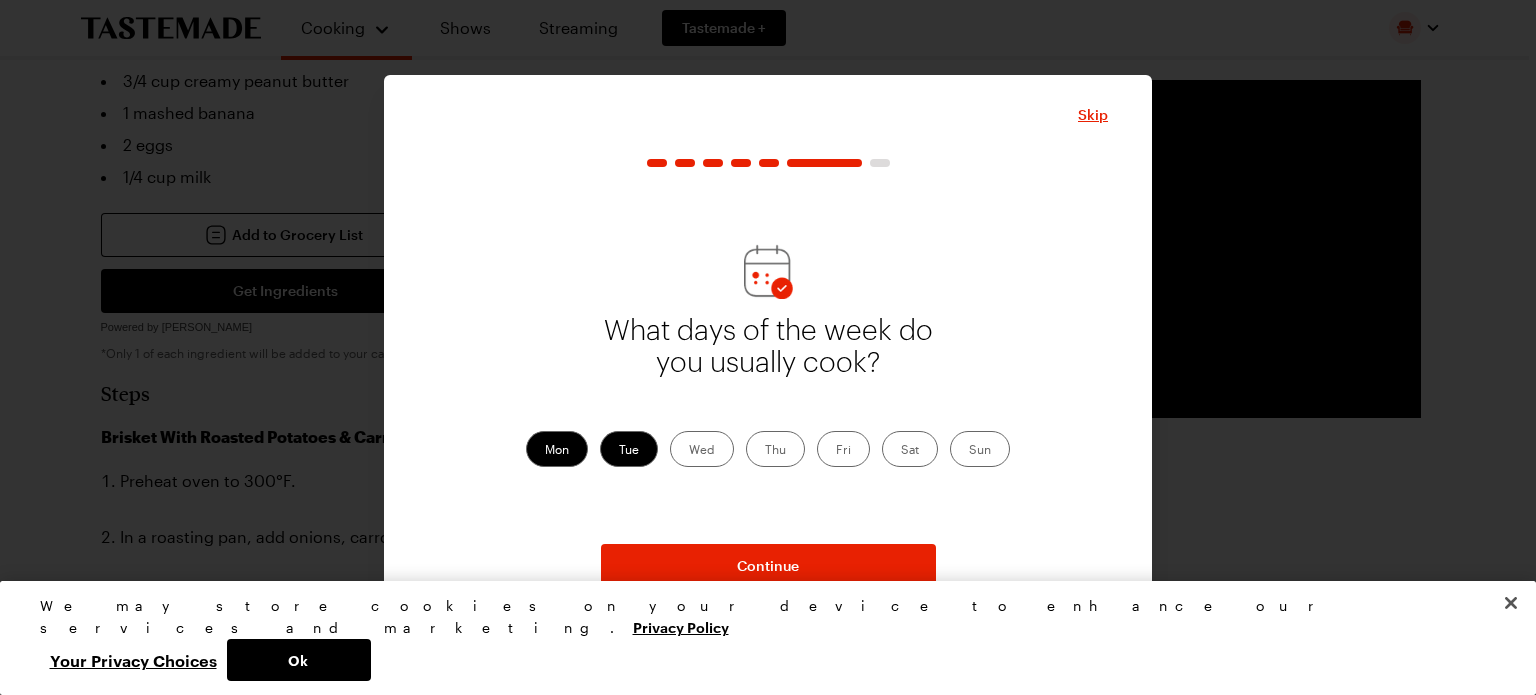 click on "Wed" at bounding box center (702, 449) 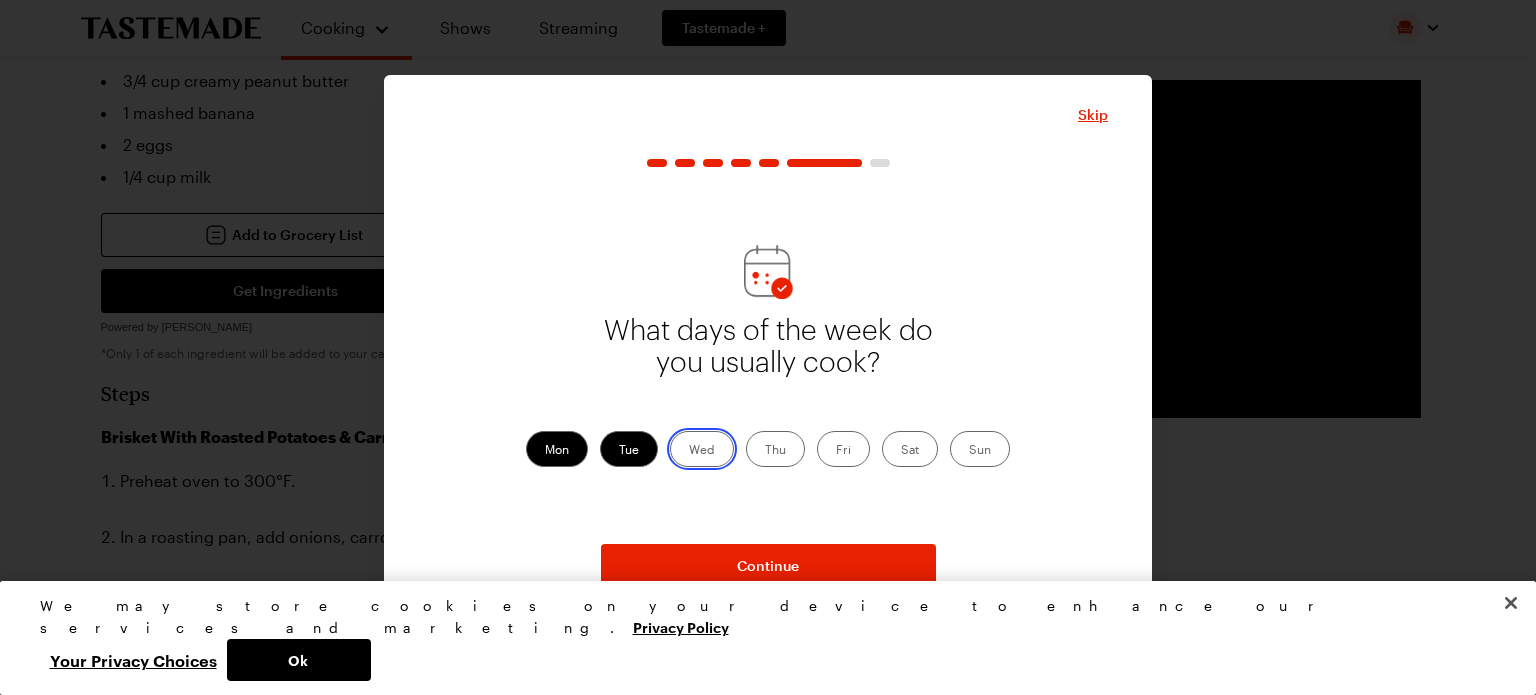 click on "Wed" at bounding box center [689, 451] 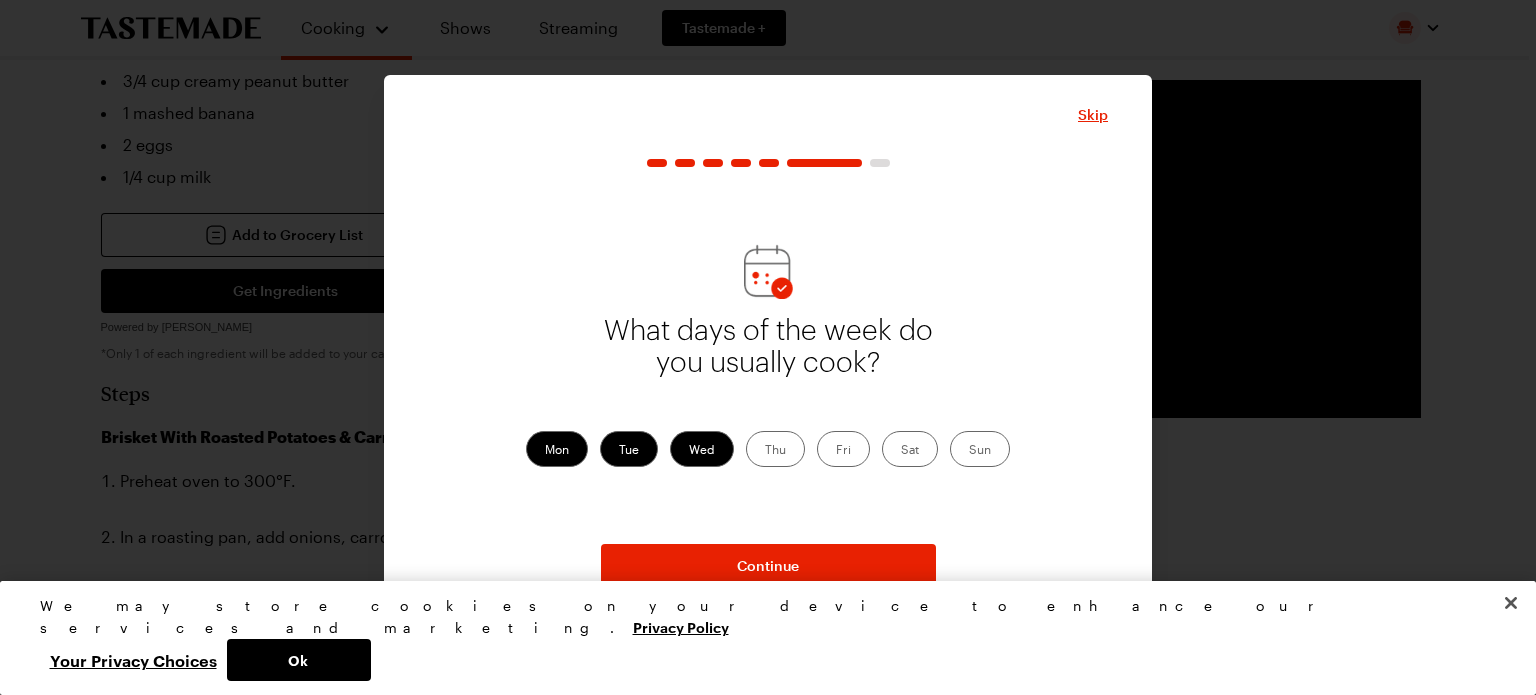click on "Thu" at bounding box center (775, 449) 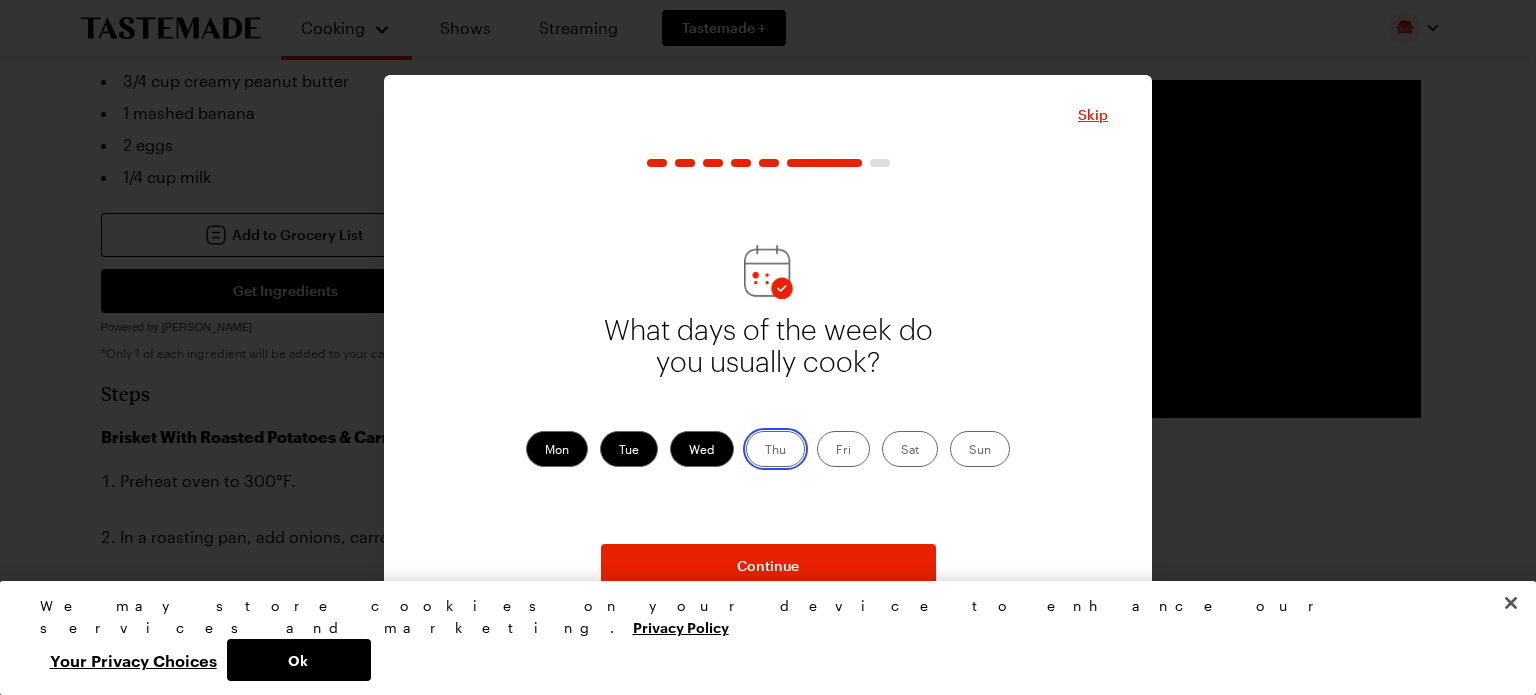click on "Thu" at bounding box center [765, 451] 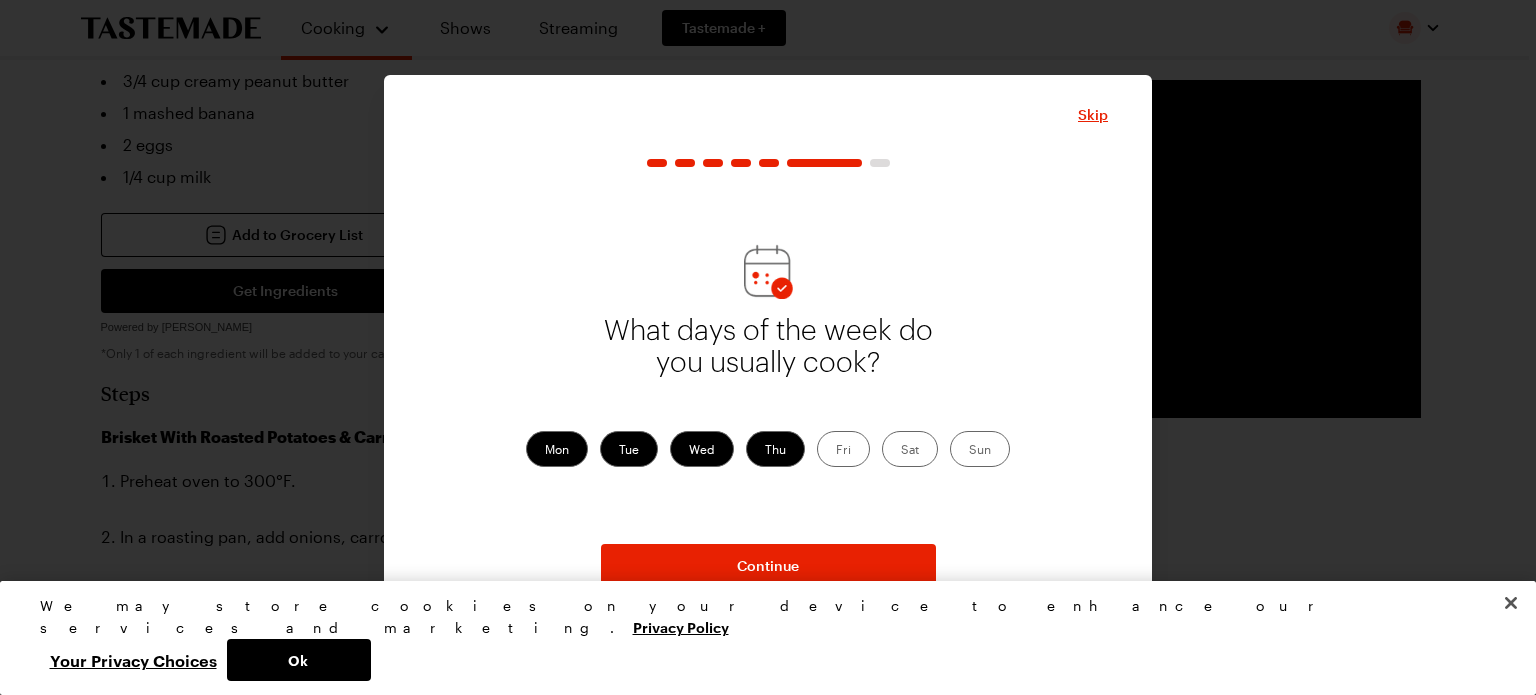 click on "Fri" at bounding box center [843, 449] 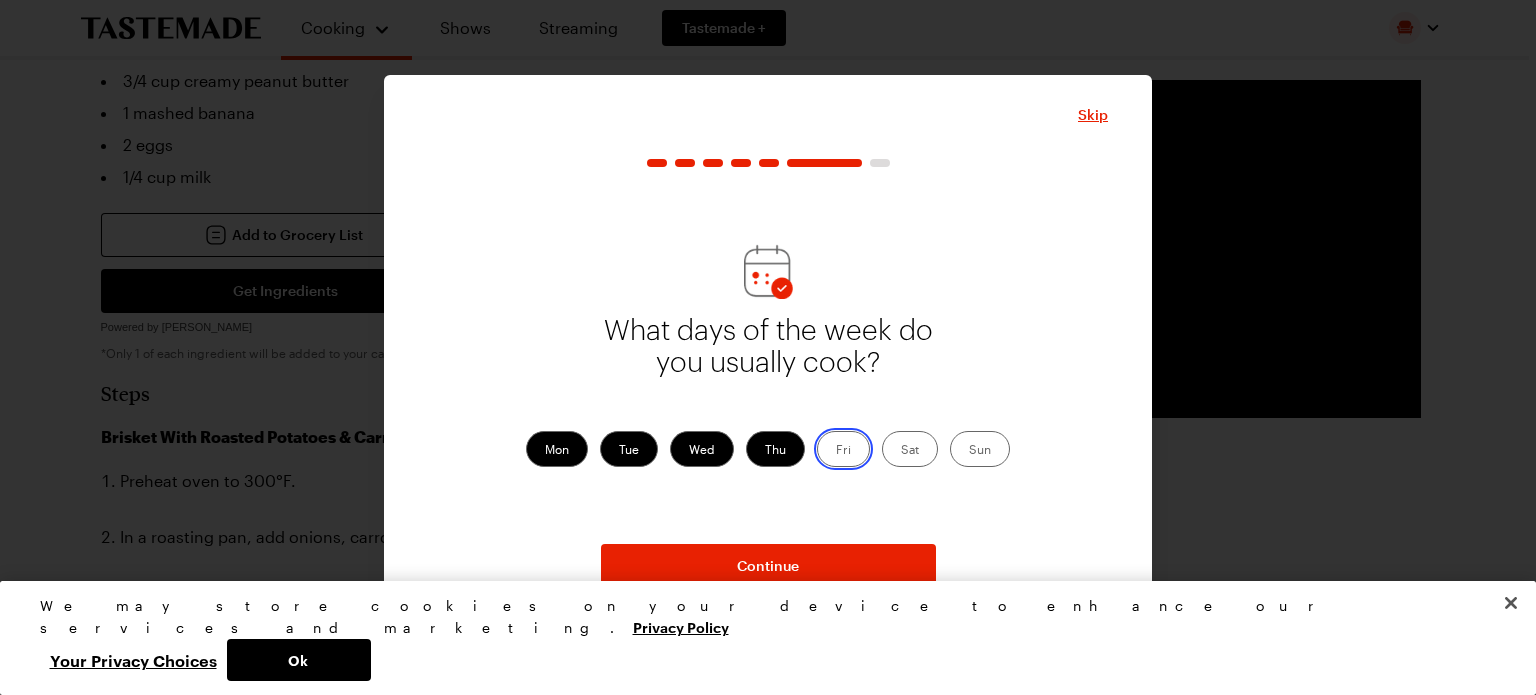 click on "Fri" at bounding box center [836, 451] 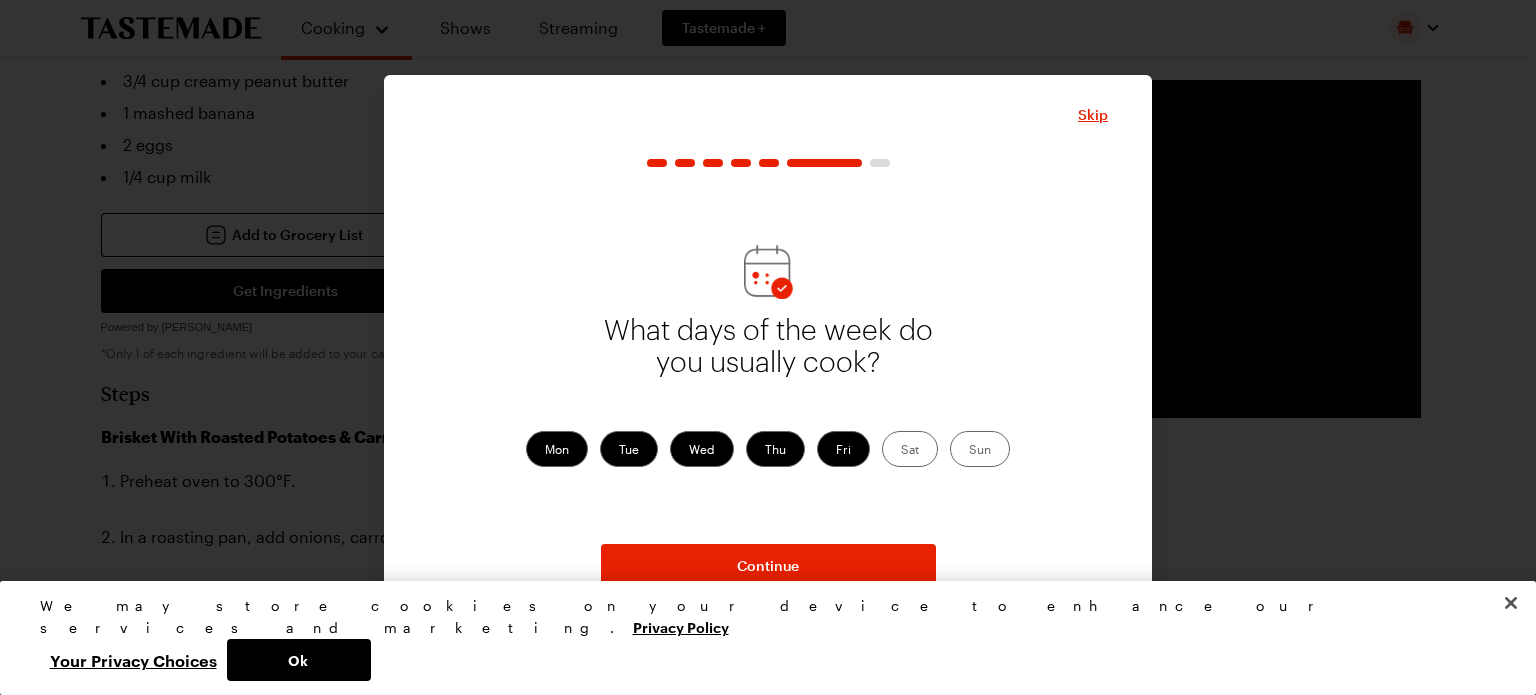 click on "Sat" at bounding box center [910, 449] 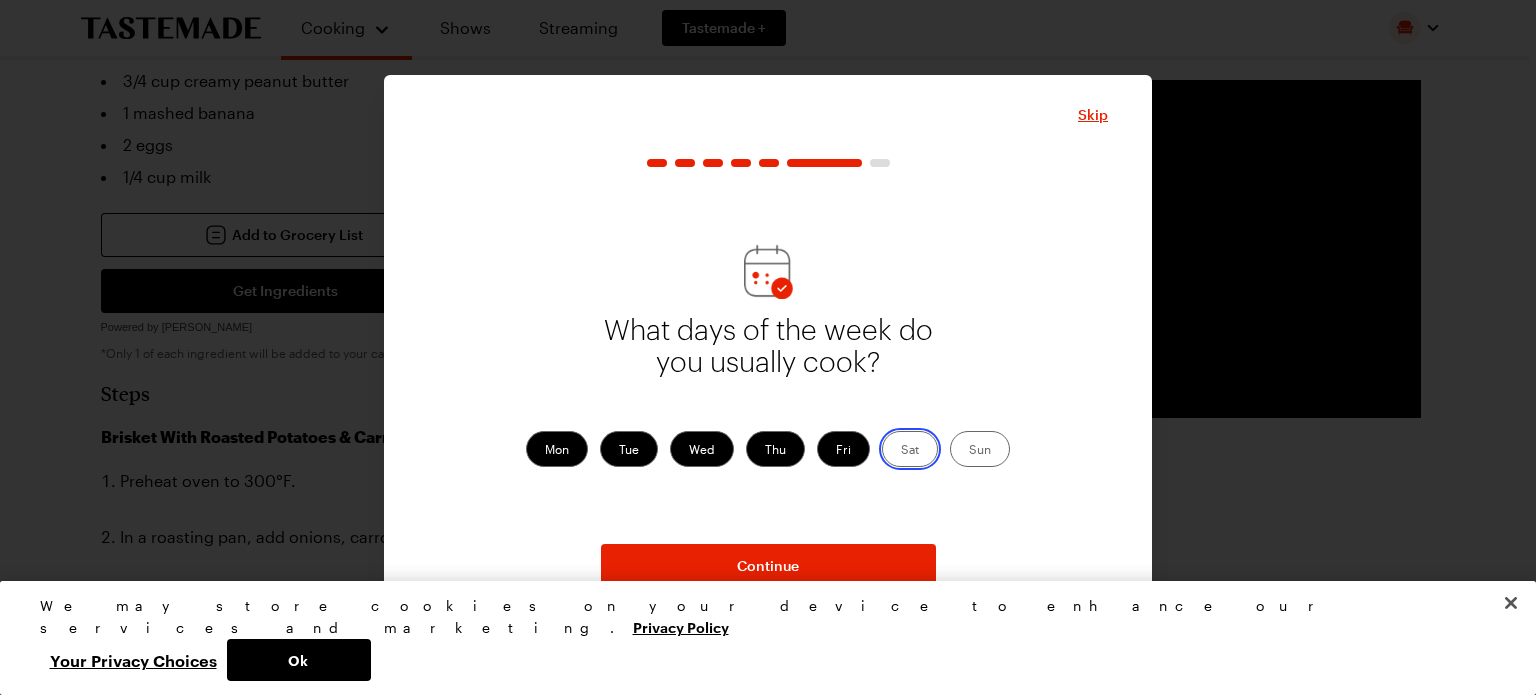 click on "Sat" at bounding box center (901, 451) 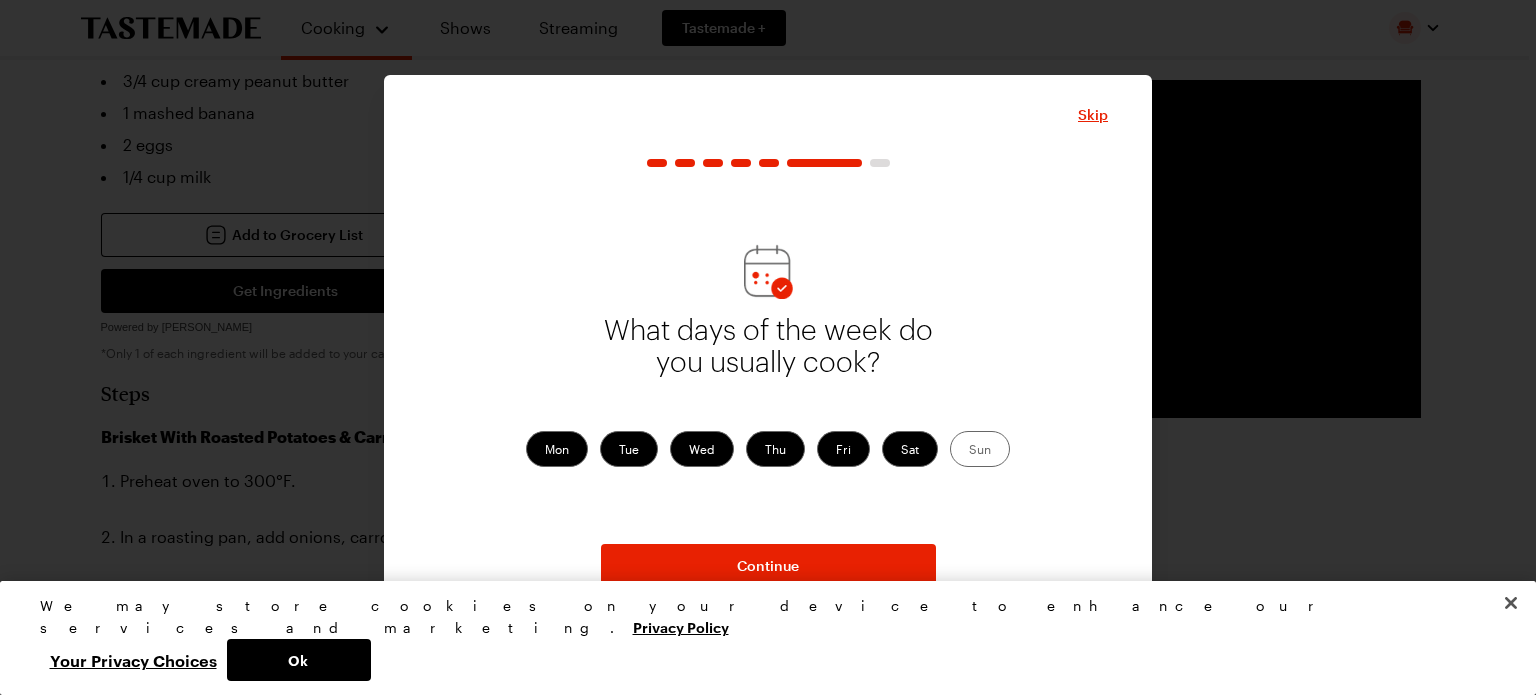 click on "Sun" at bounding box center (980, 449) 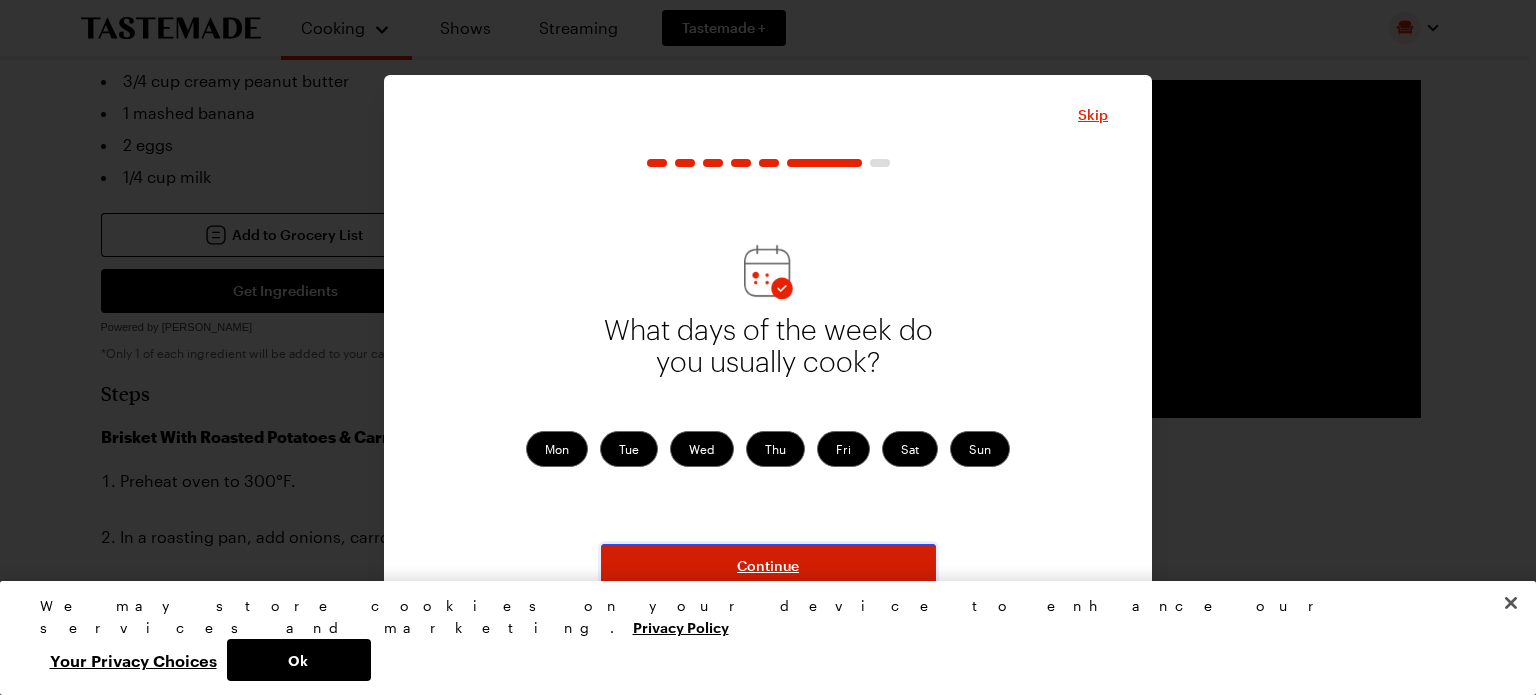click on "Continue" at bounding box center [768, 566] 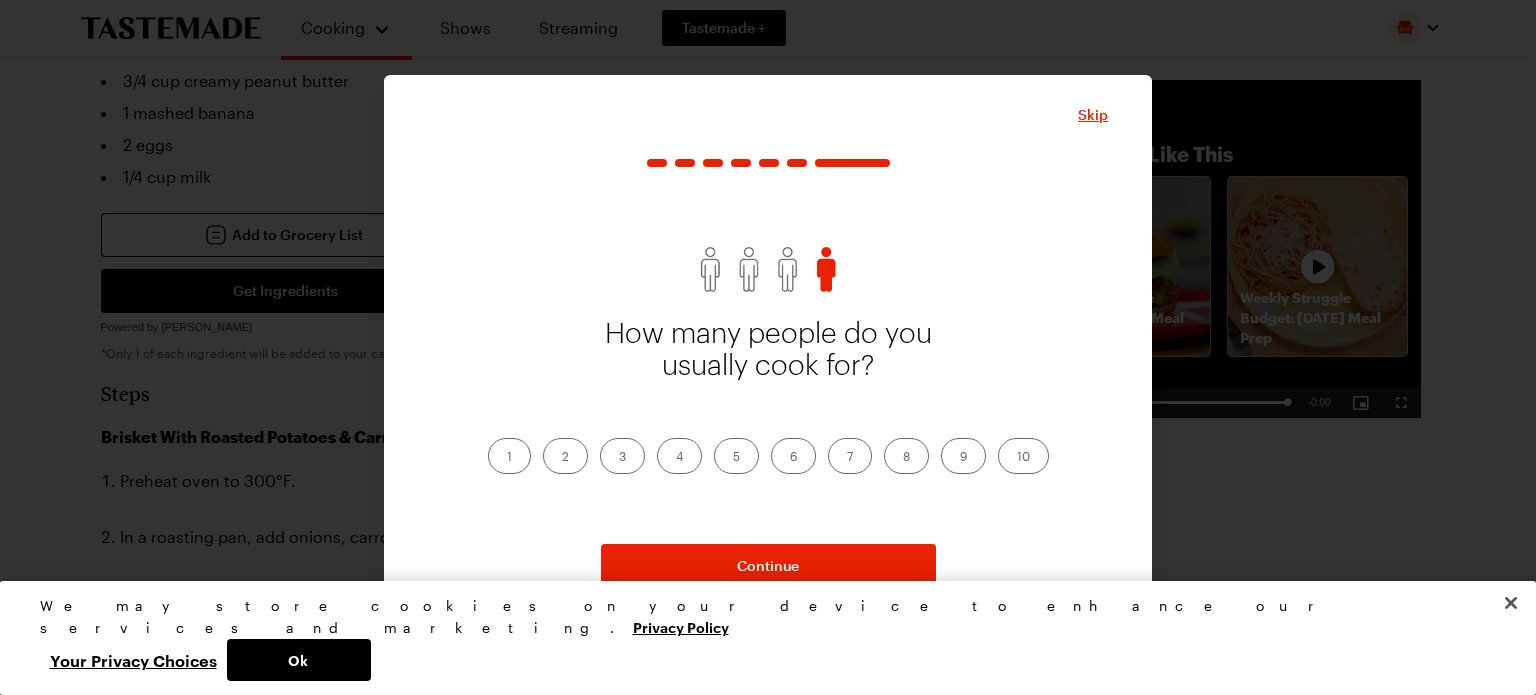 click on "4" at bounding box center [679, 456] 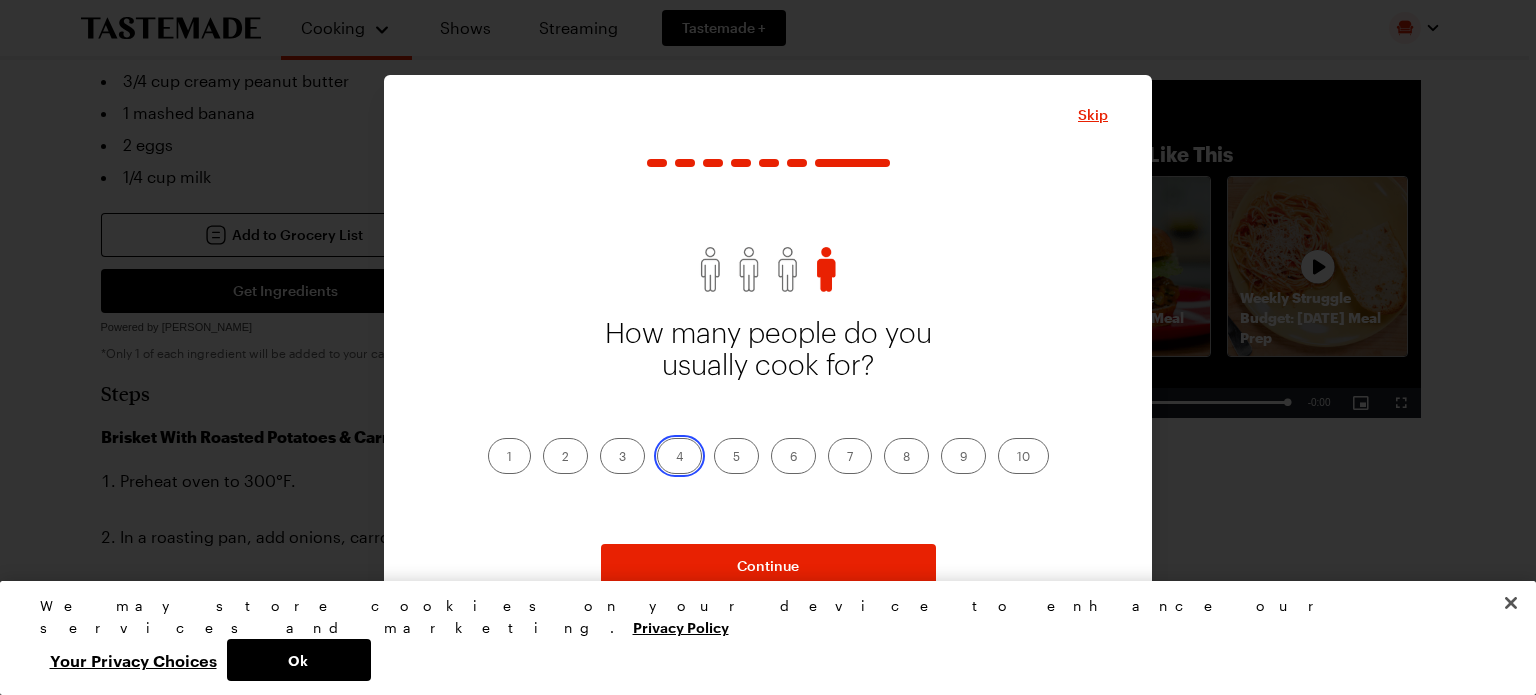 click on "4" at bounding box center (676, 458) 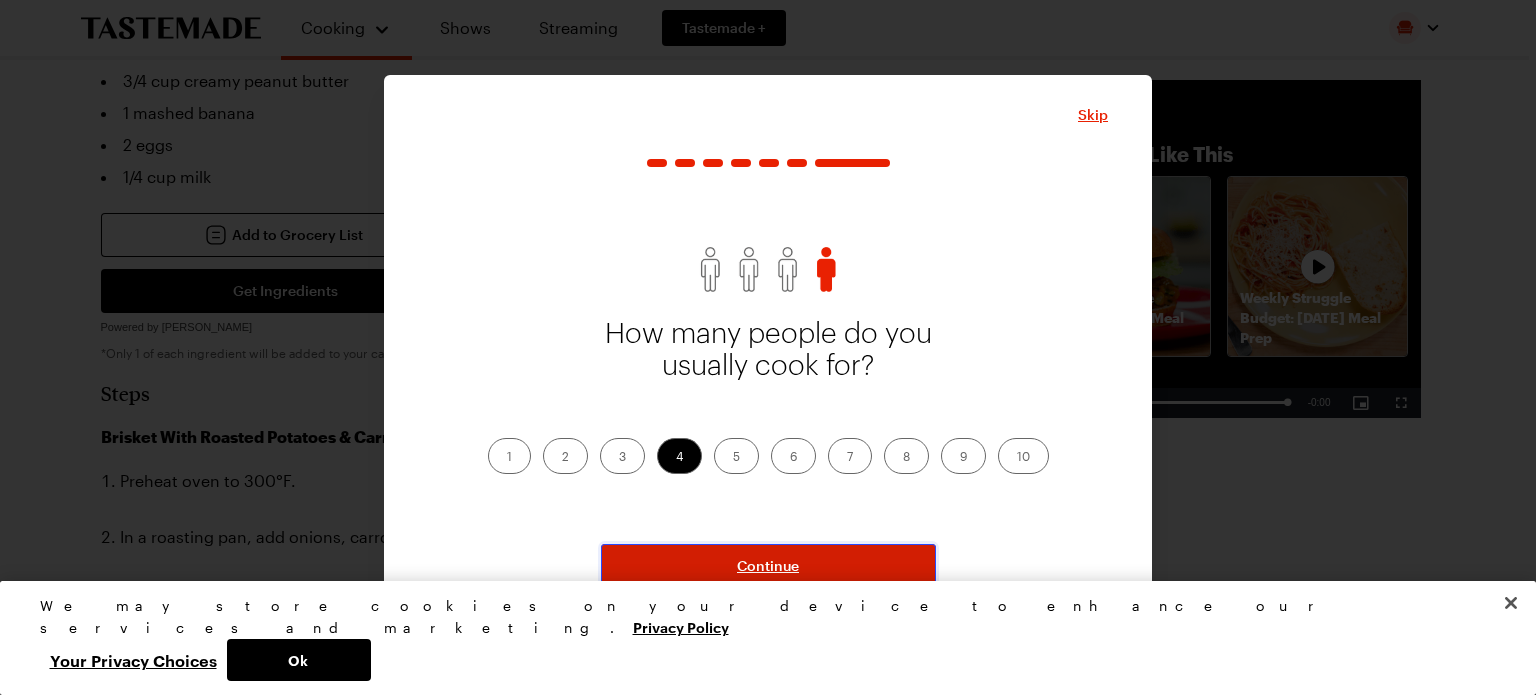 click on "Continue" at bounding box center (768, 566) 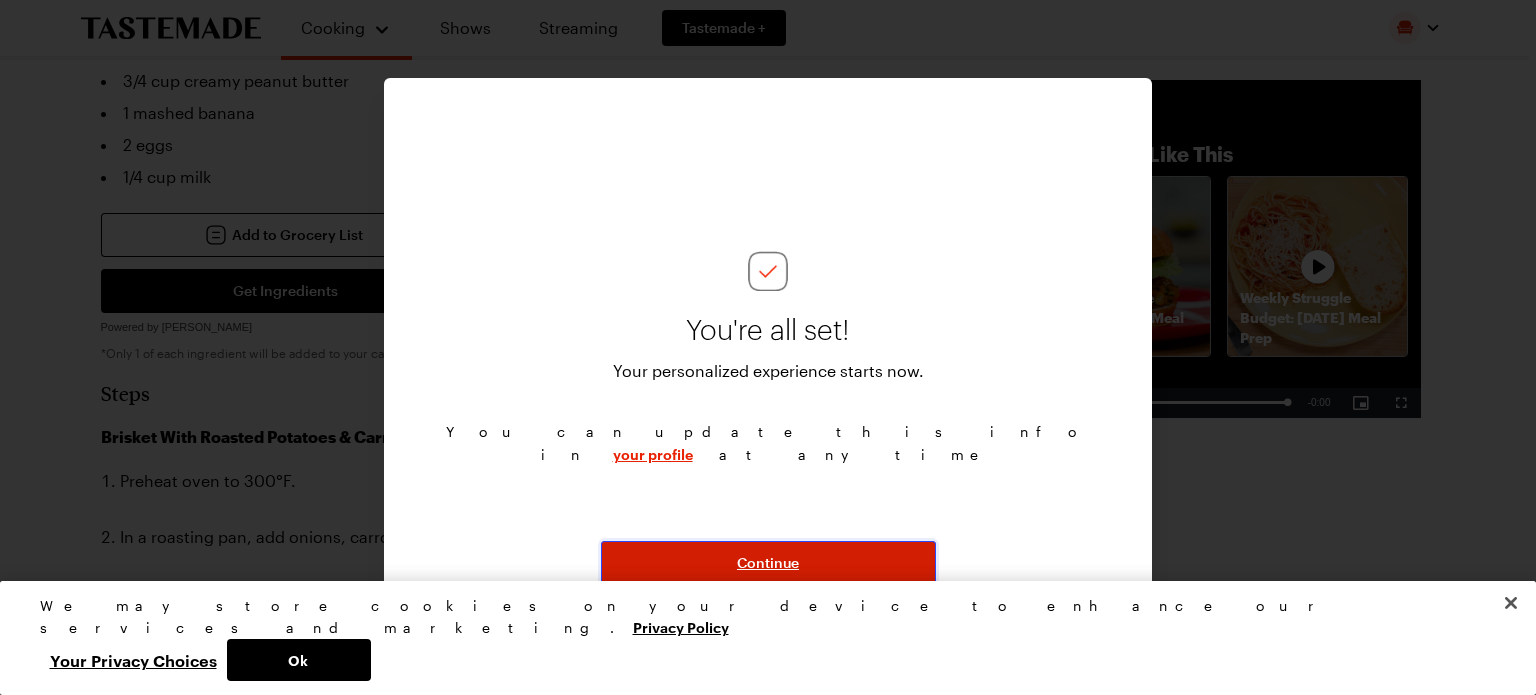 click on "Continue" at bounding box center (768, 563) 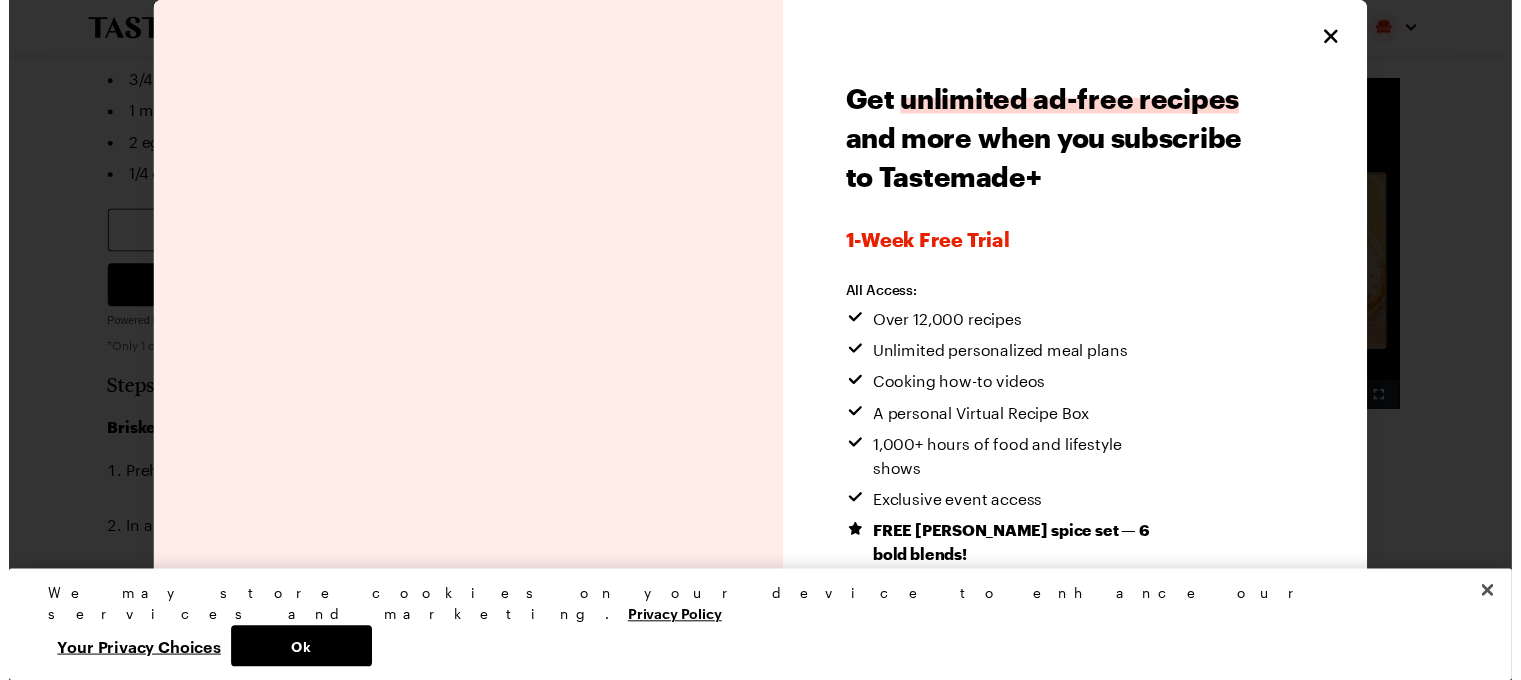 scroll, scrollTop: 67, scrollLeft: 0, axis: vertical 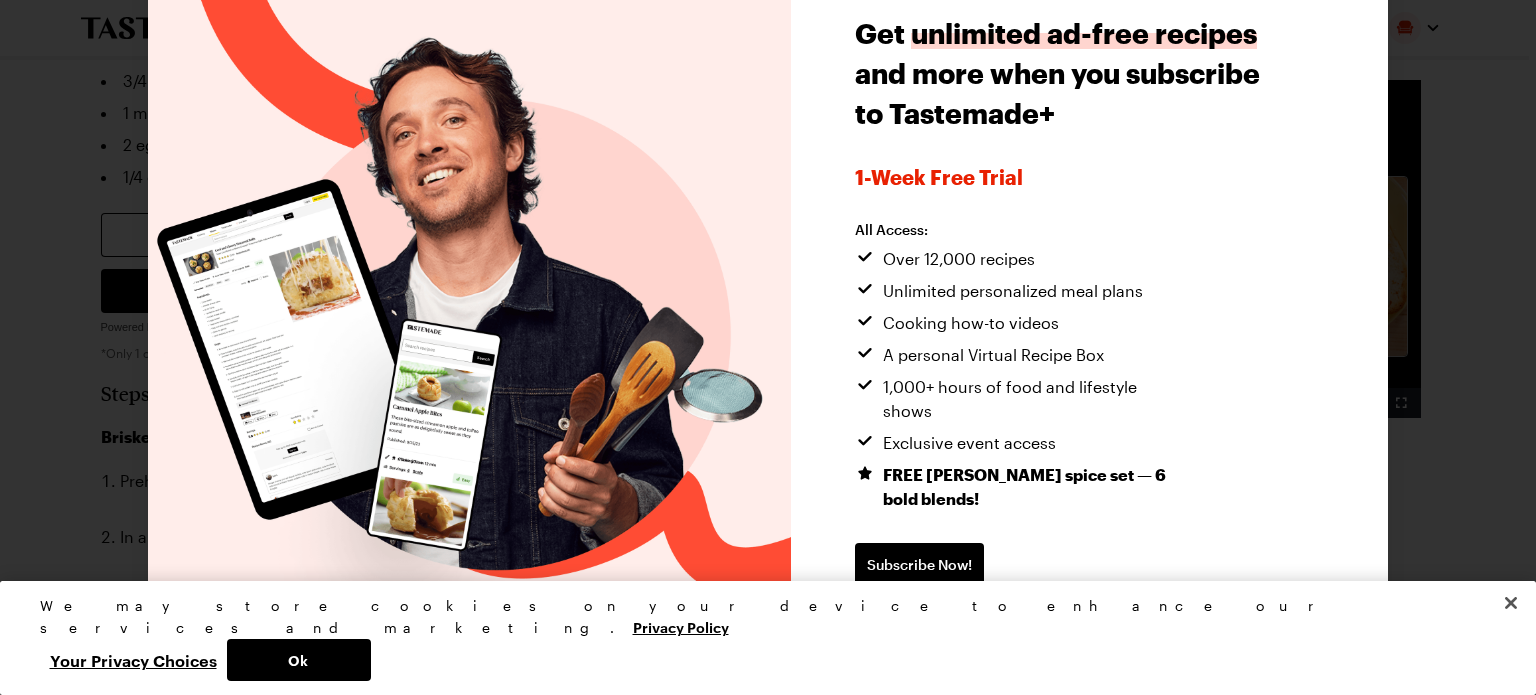 click on "Continue without subscribing" at bounding box center [957, 629] 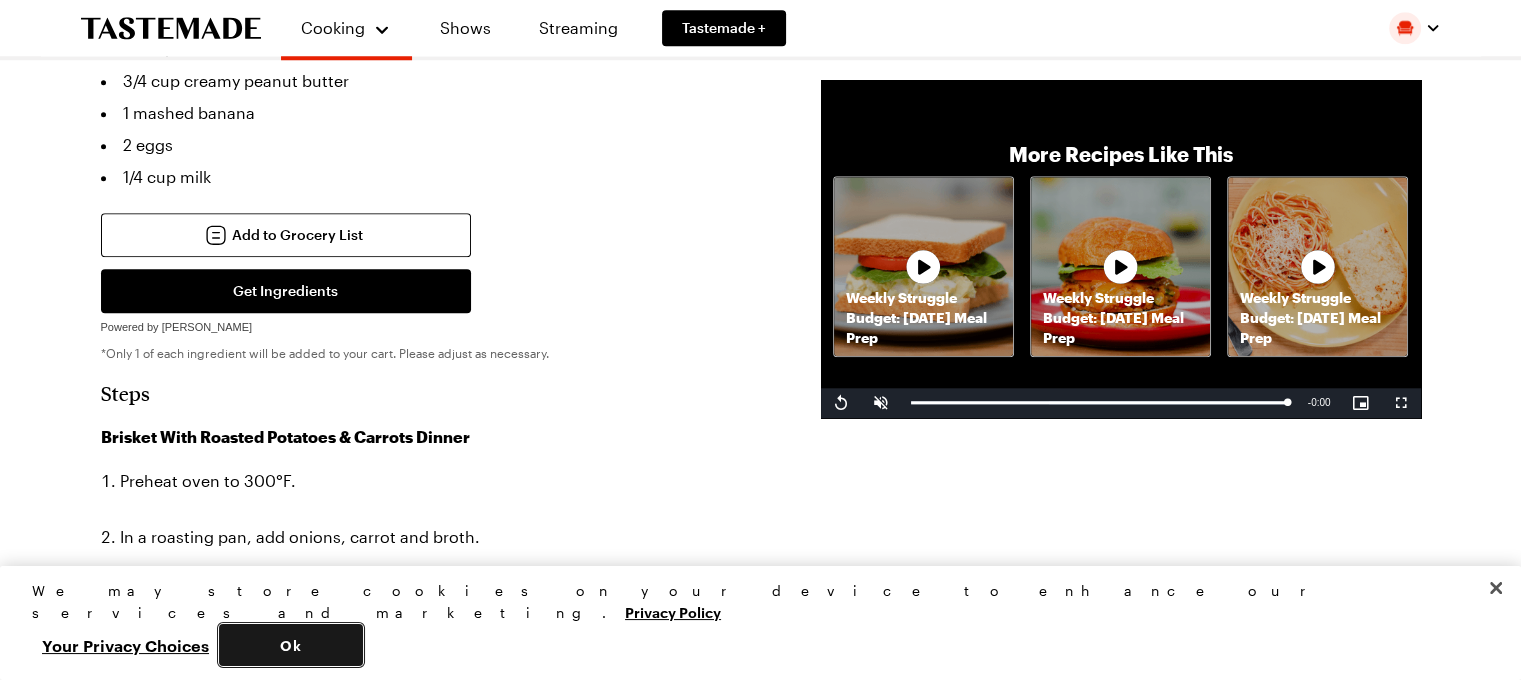 click on "Ok" at bounding box center (291, 645) 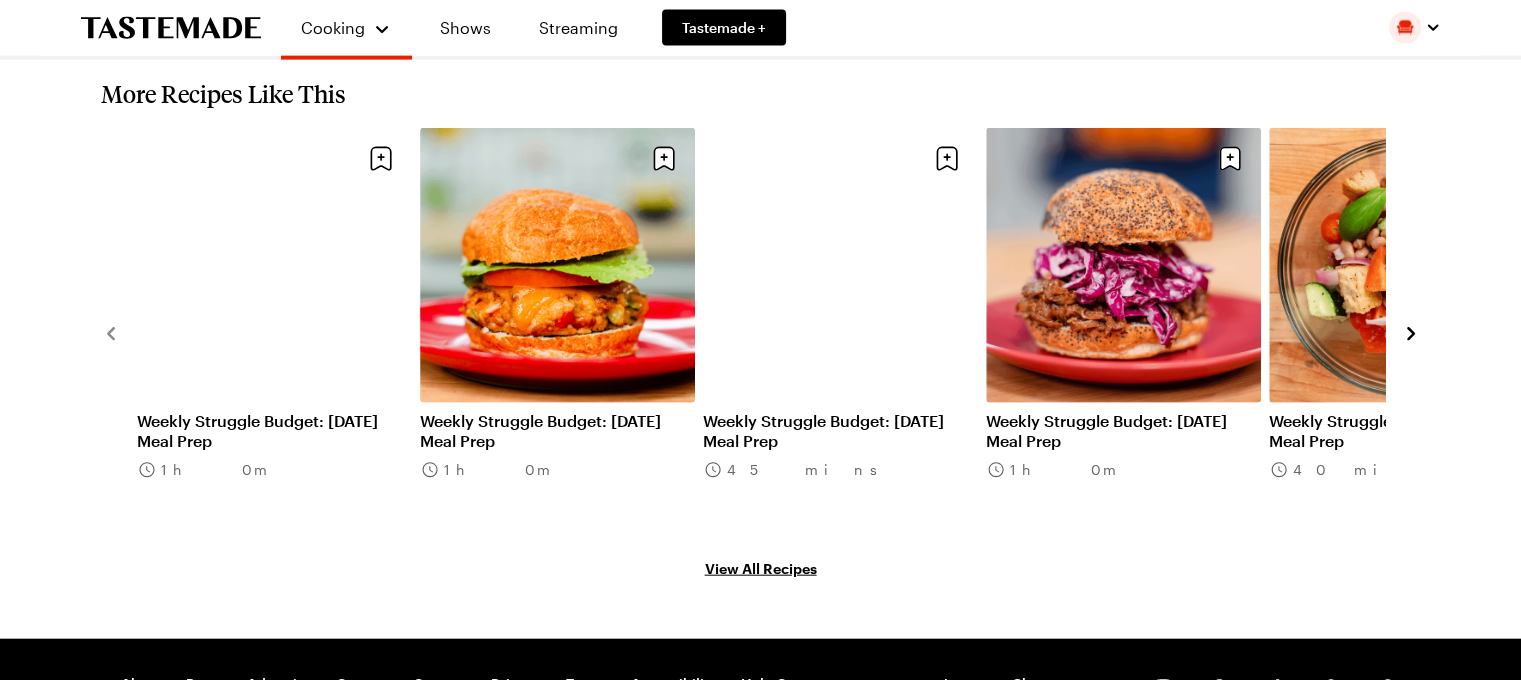 scroll, scrollTop: 4572, scrollLeft: 0, axis: vertical 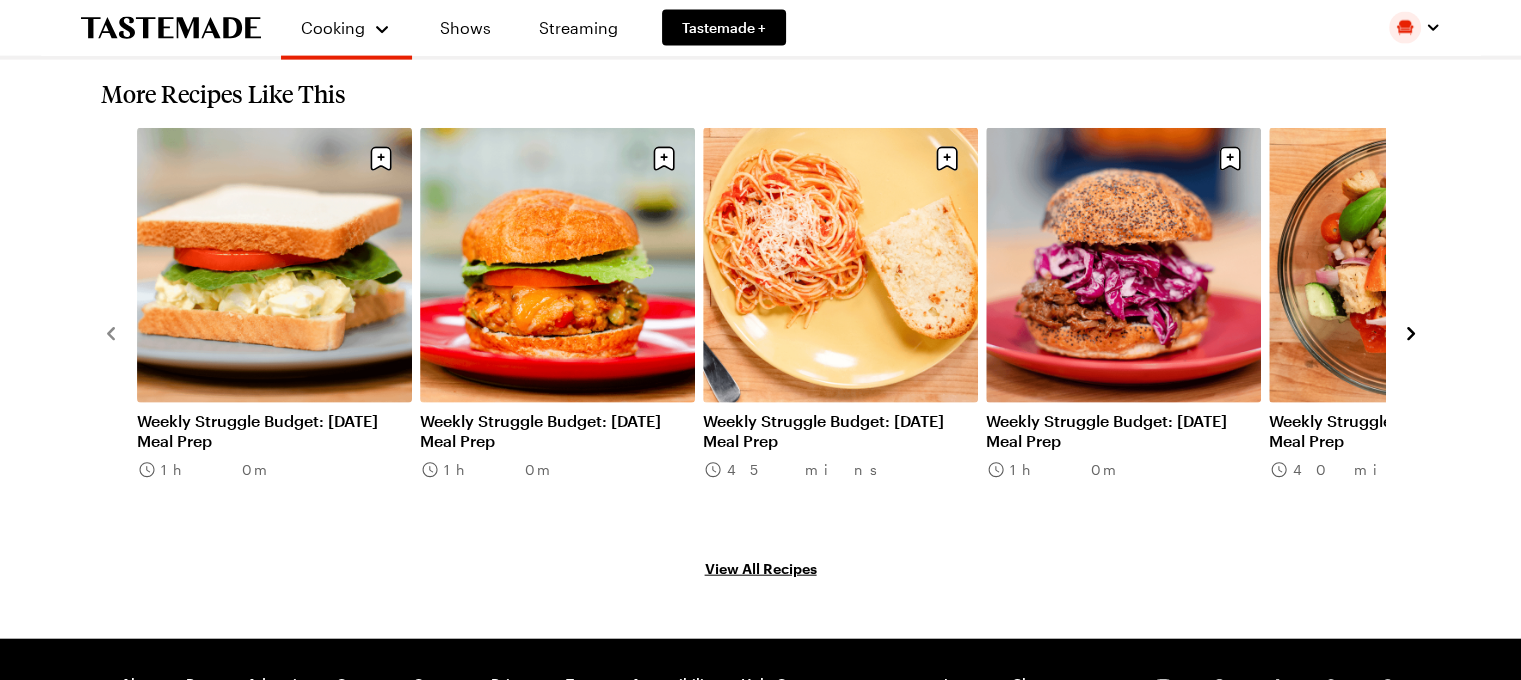 click on "View All Recipes" at bounding box center (761, 568) 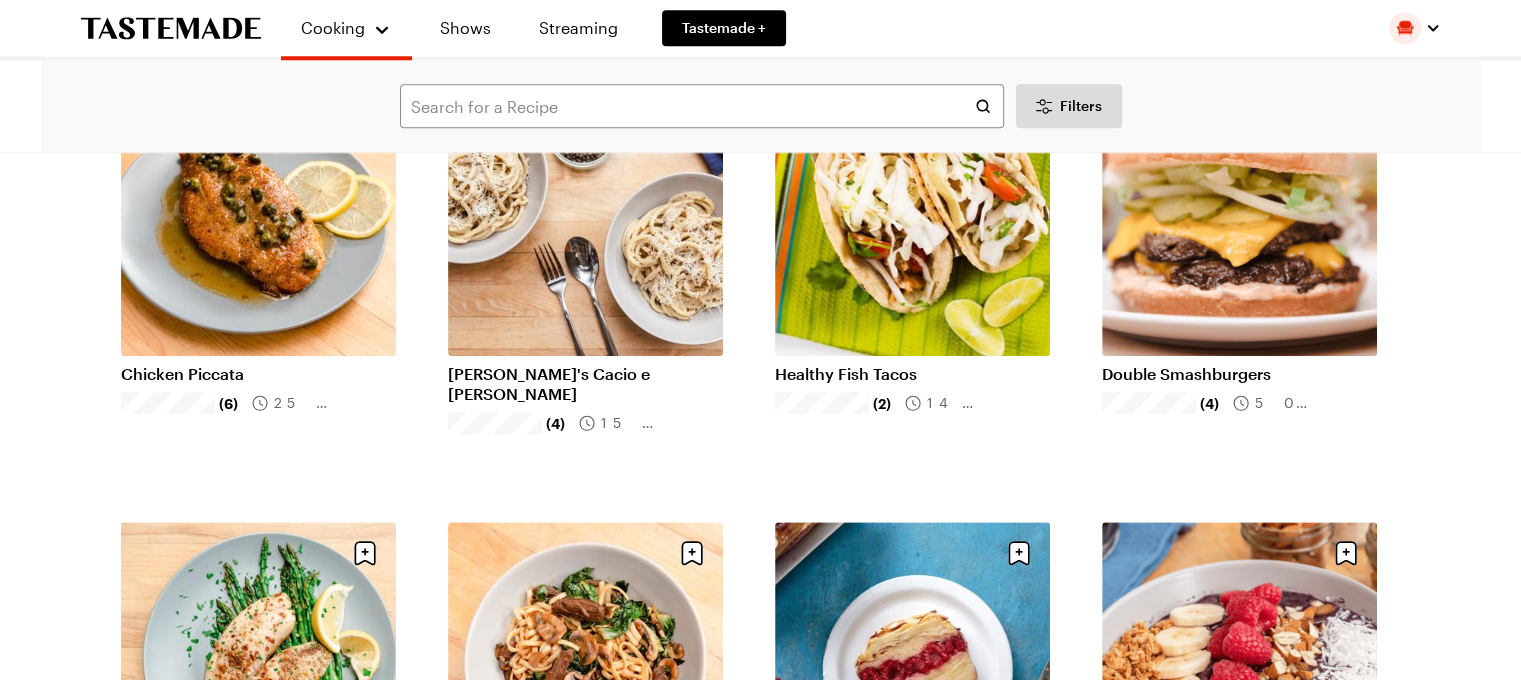 scroll, scrollTop: 1978, scrollLeft: 0, axis: vertical 